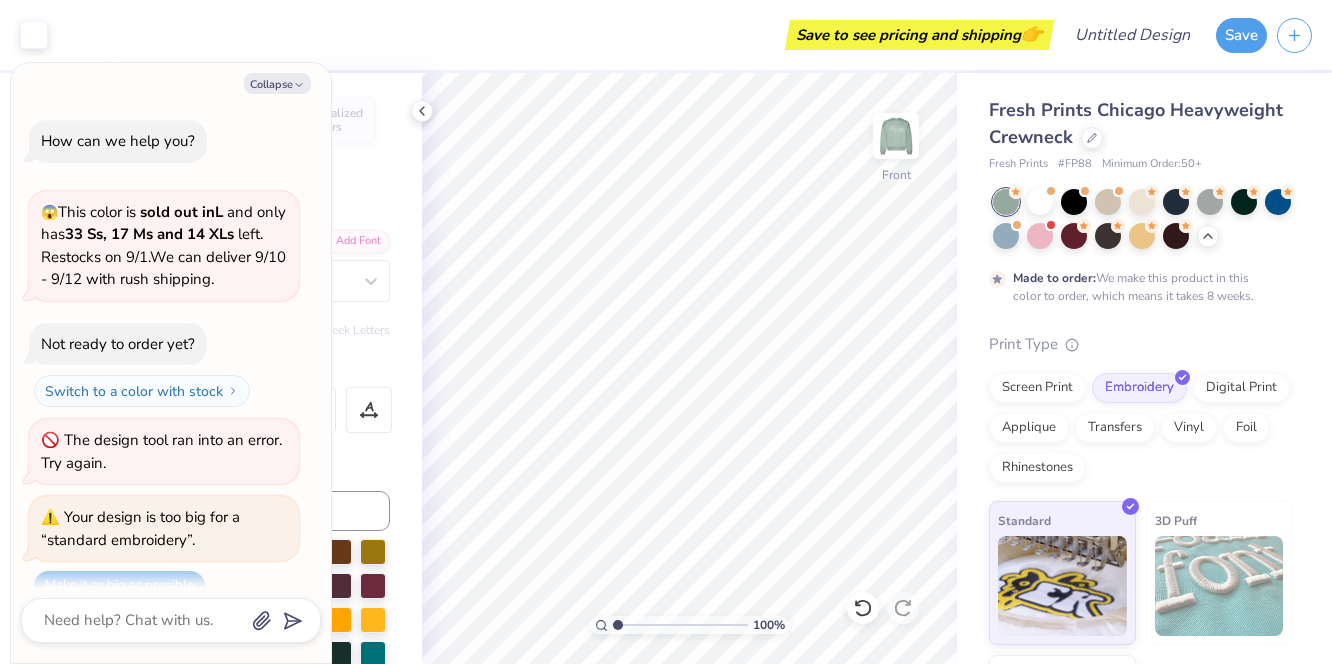 scroll, scrollTop: 0, scrollLeft: 0, axis: both 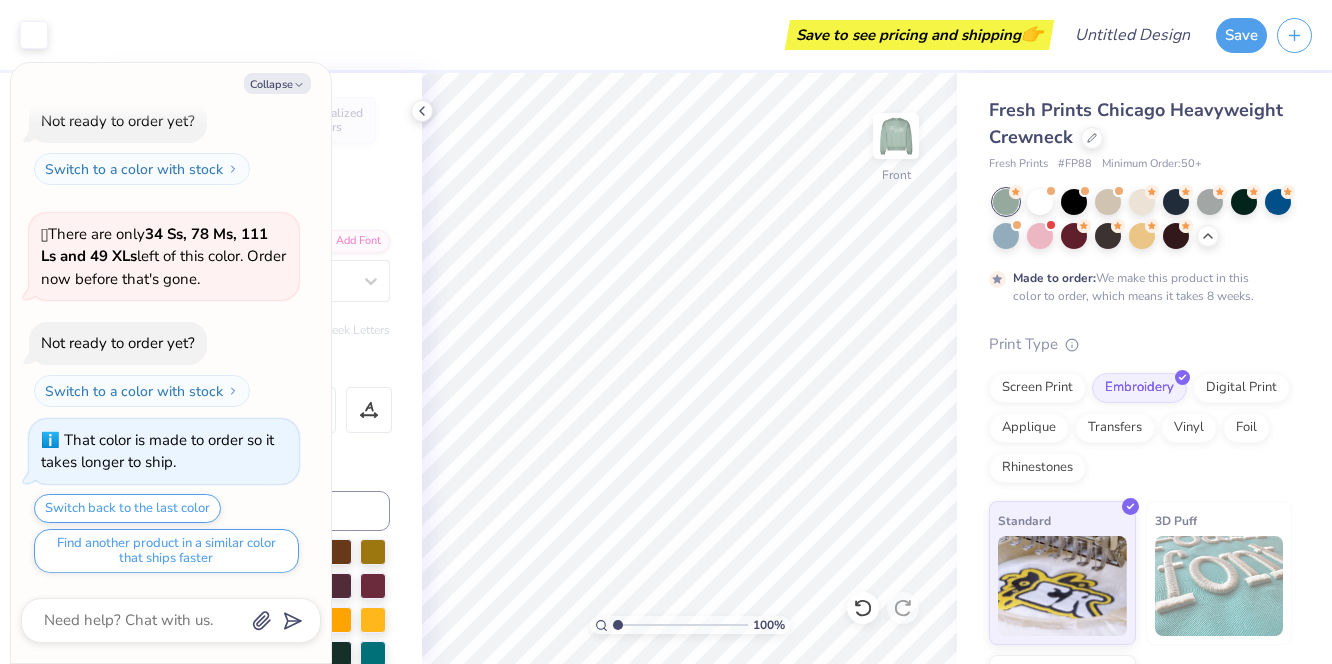 click on "Collapse How can we help you? 😱 This color is   sold out in  L   and only has  33 Ss, 17 Ms and 14 XLs   left . Restocks on 9/1.  We can deliver 9/10 - 9/12 with rush shipping. Not ready to order yet? Switch to a color with stock The design tool ran into an error. Try again. Your design is too big for a “standard embroidery”. Make it as big as possible Pick a print type that supports  larger   designs. Your design is too big for a “standard embroidery”. Make it as big as possible Pick a print type that supports  larger   designs. 🫣 There are only  34 Ss, 78 Ms, 111 Ls and 49 XLs  left of this color. Order now before that's gone. Not ready to order yet? Switch to a color with stock 😱 This color is   sold out in  L   and only has  33 Ss, 17 Ms and 14 XLs   left . Restocks on 9/1.  We can deliver 9/10 - 9/12 with rush shipping. Not ready to order yet? Switch to a color with stock 🫣 There are only  34 Ss, 78 Ms, 111 Ls and 49 XLs  left of this color. Order now before that's gone." at bounding box center (171, 363) 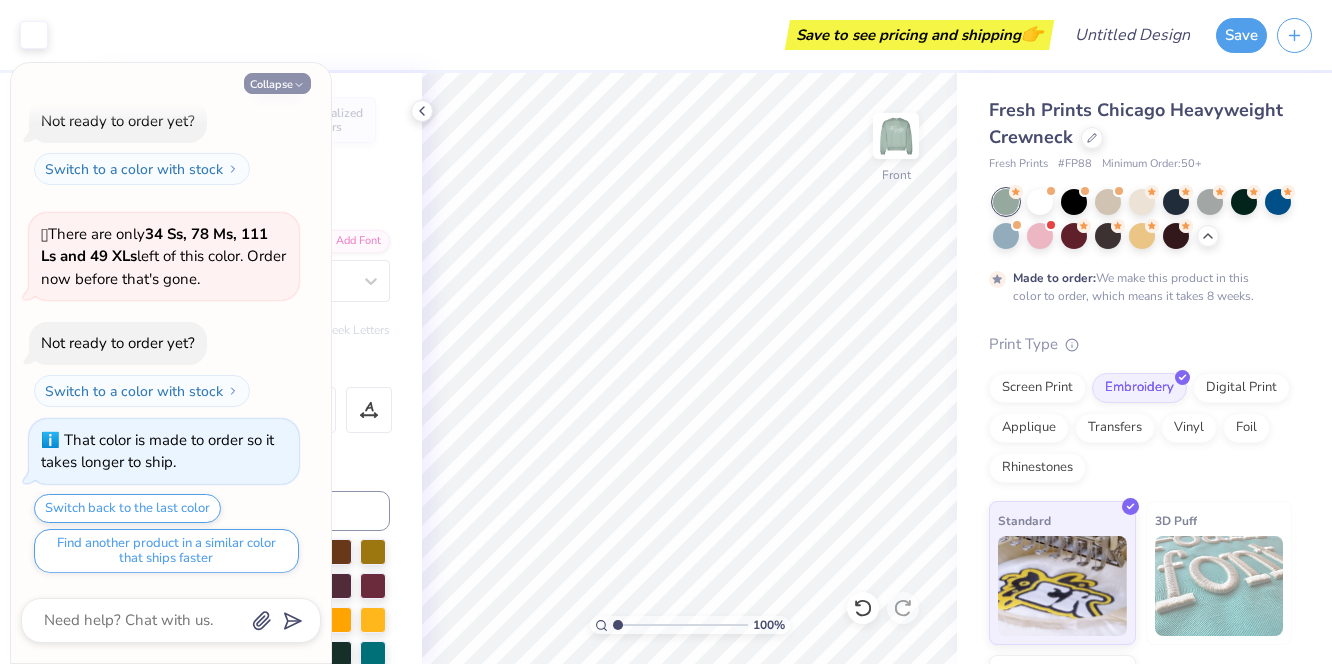 click on "Collapse" at bounding box center (277, 83) 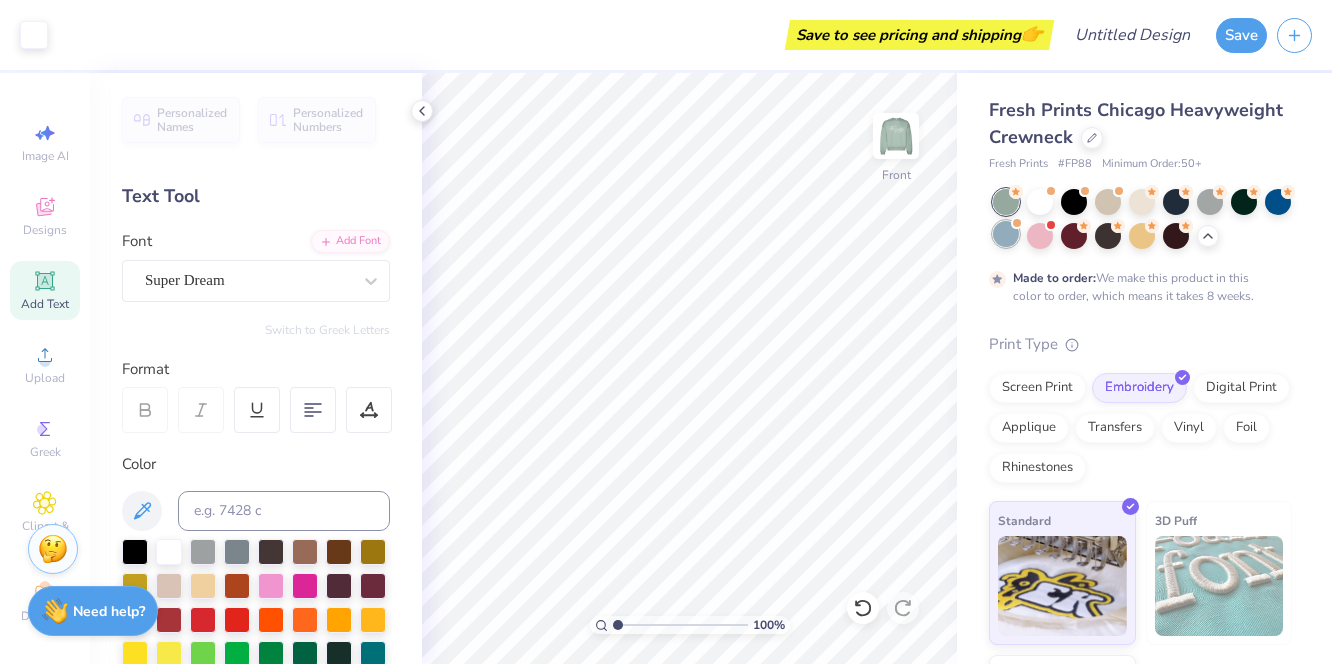 click at bounding box center (1006, 234) 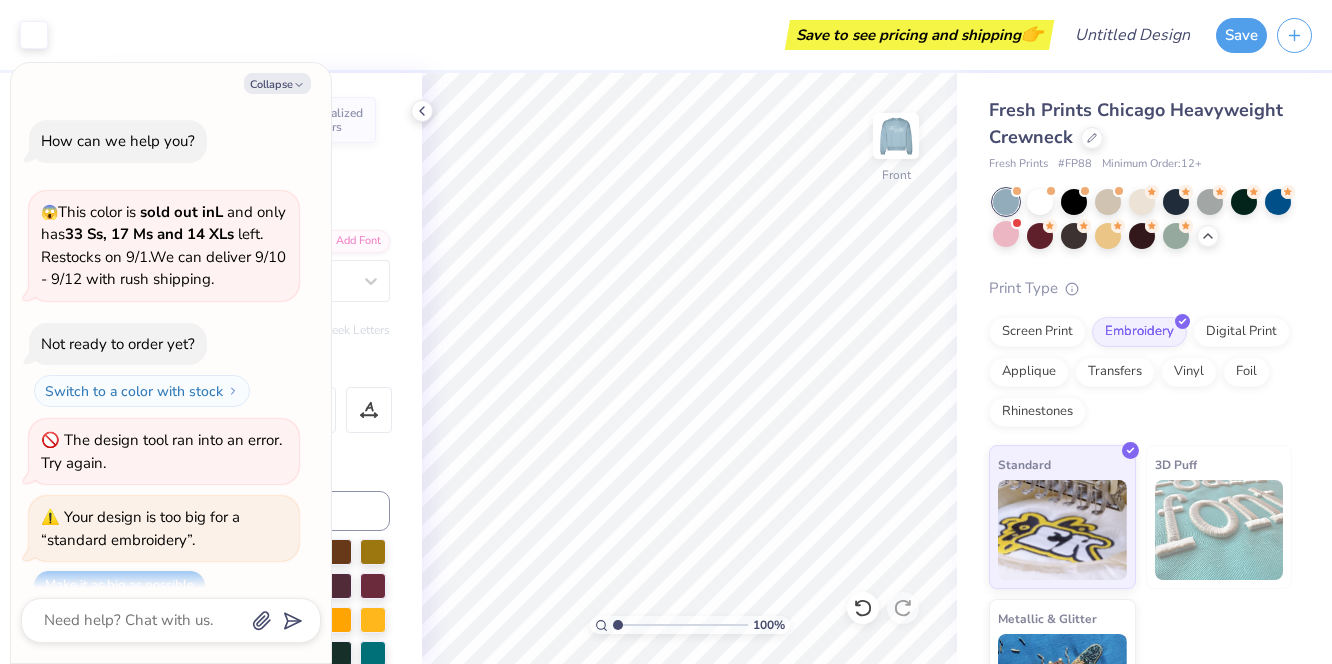 scroll, scrollTop: 1420, scrollLeft: 0, axis: vertical 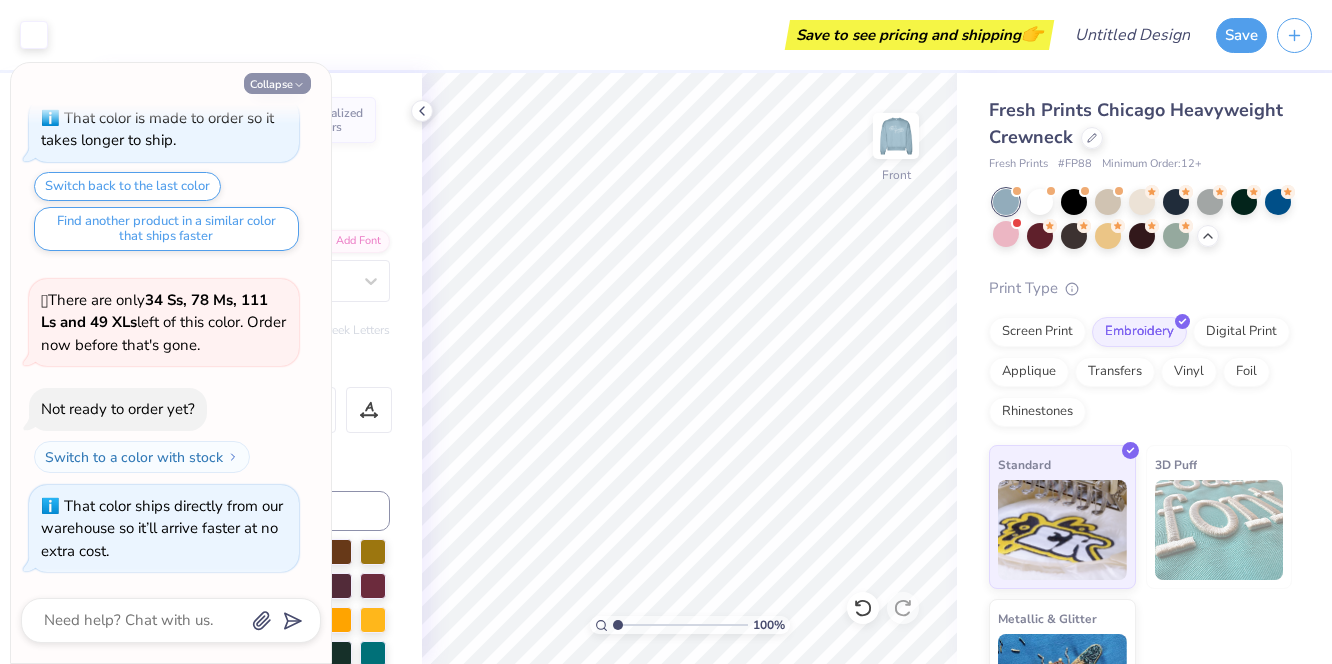 click 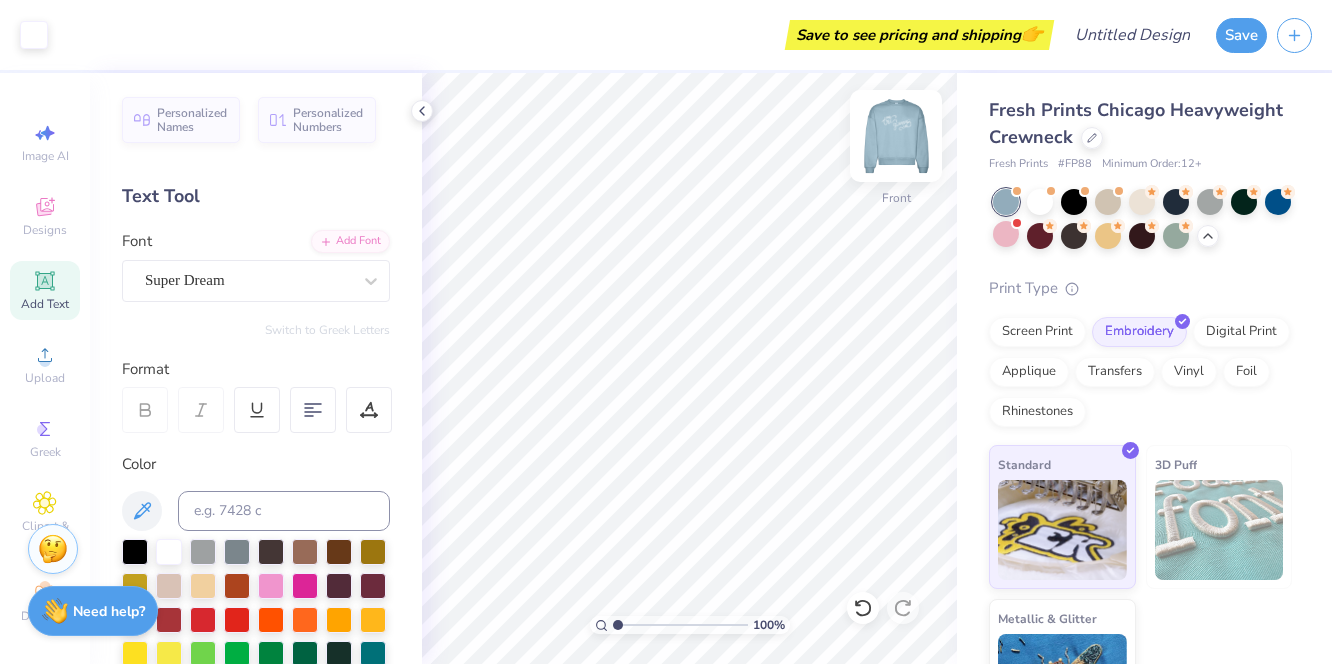 click at bounding box center (896, 136) 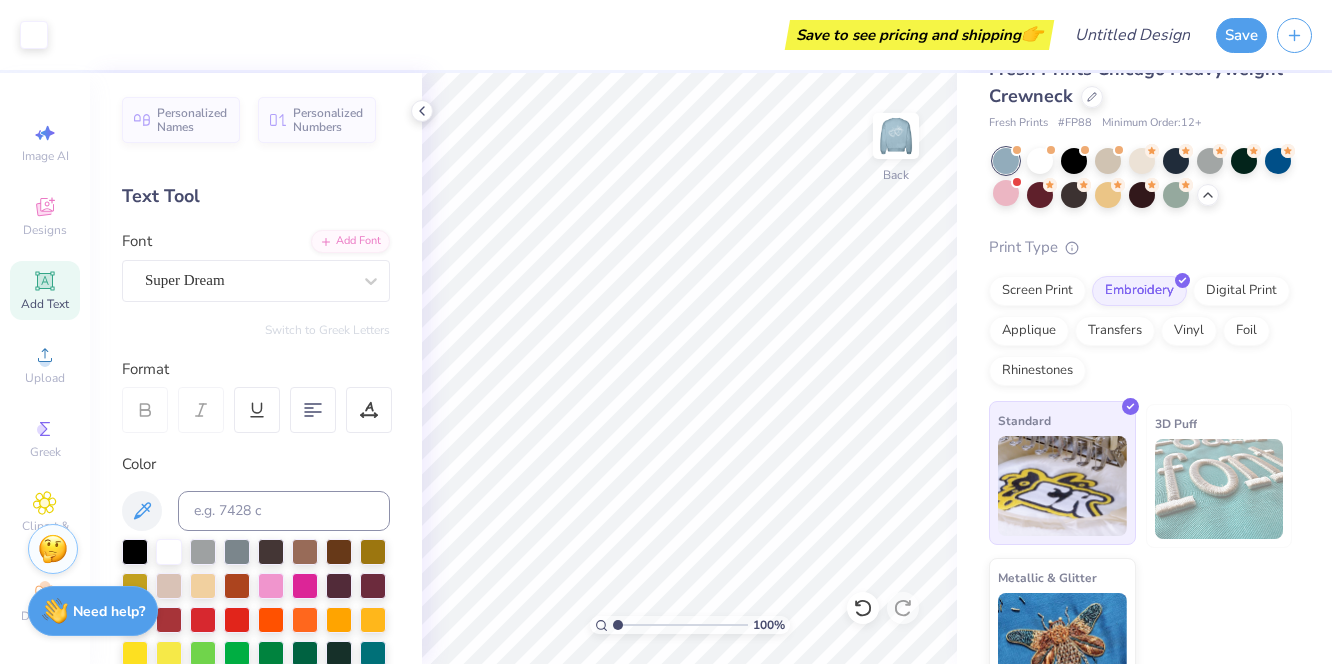 scroll, scrollTop: 0, scrollLeft: 0, axis: both 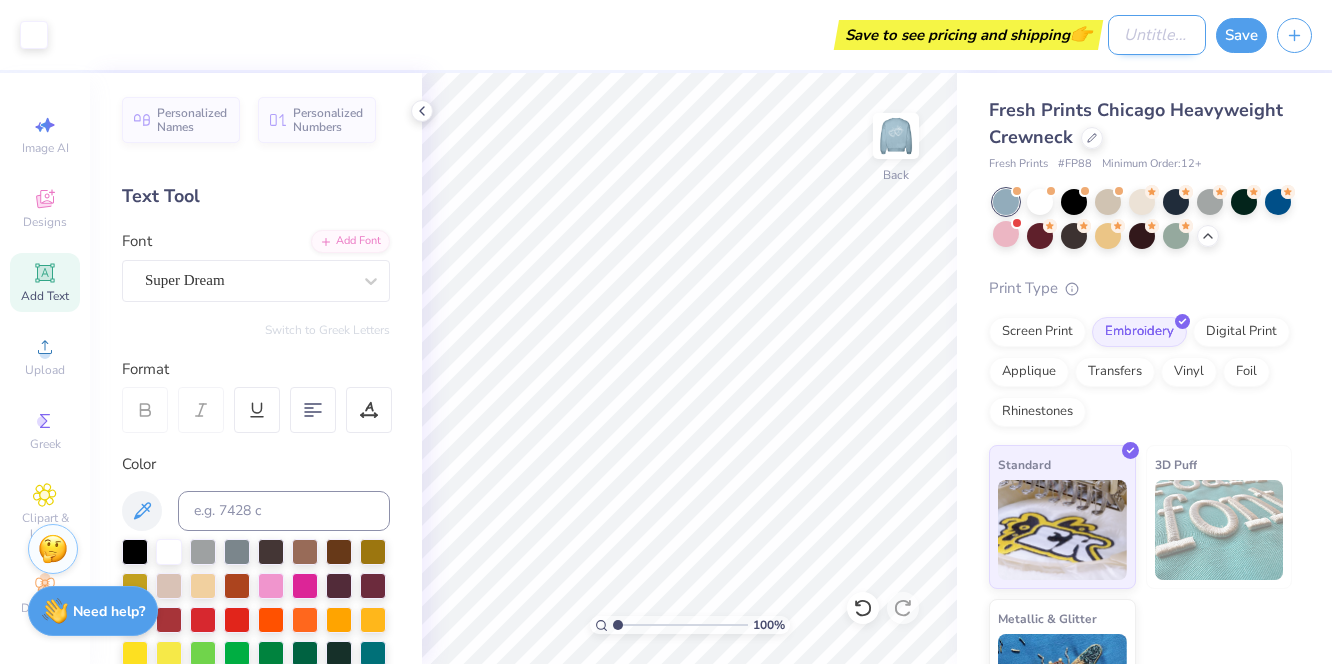 click on "Design Title" at bounding box center [1157, 35] 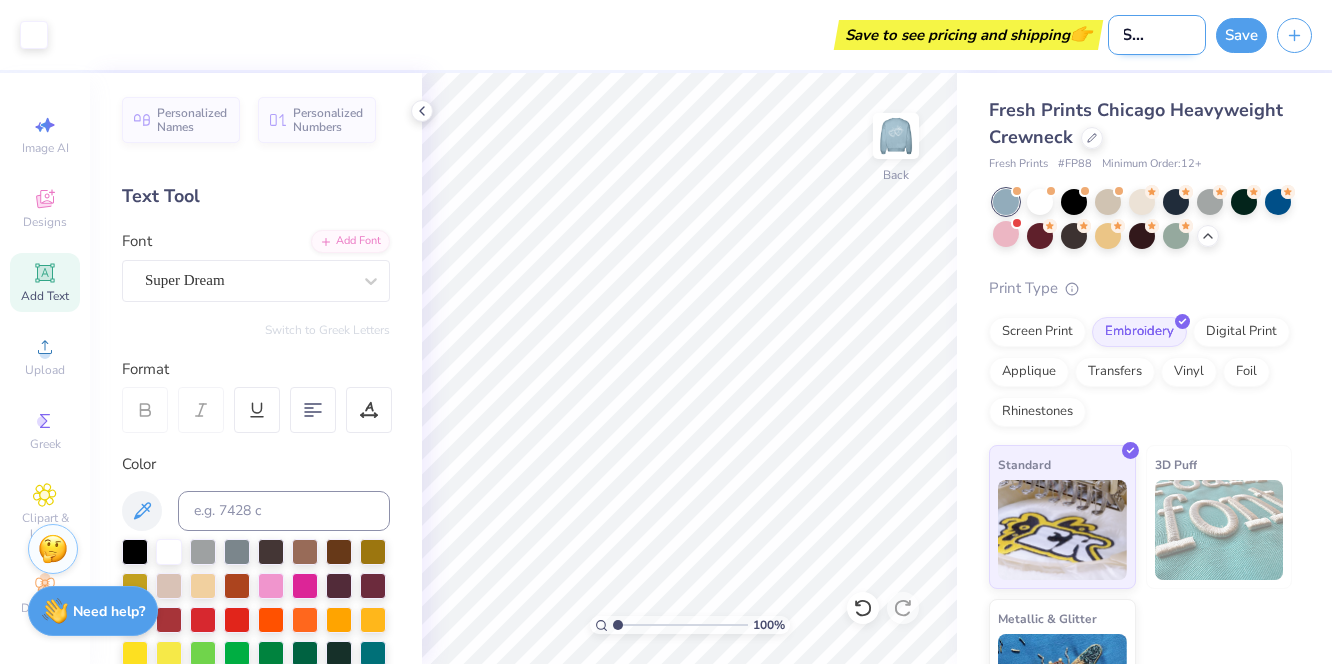 scroll, scrollTop: 0, scrollLeft: 53, axis: horizontal 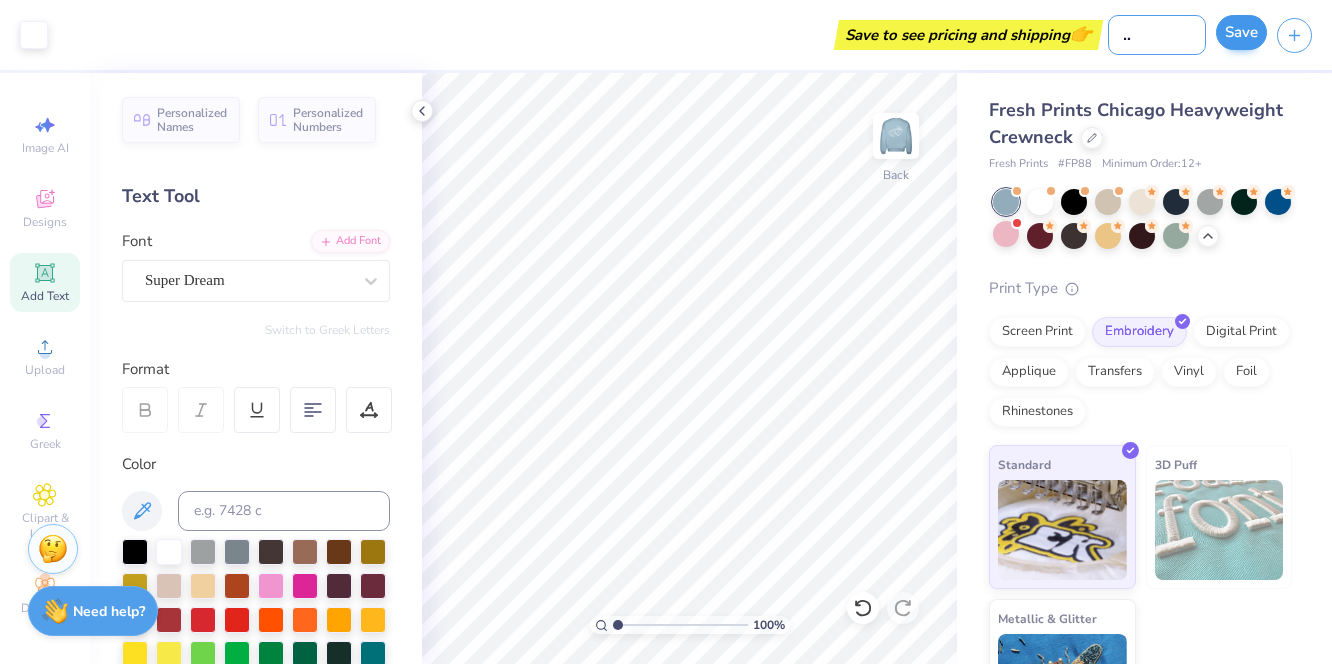 type on "Bow Sweatshirt" 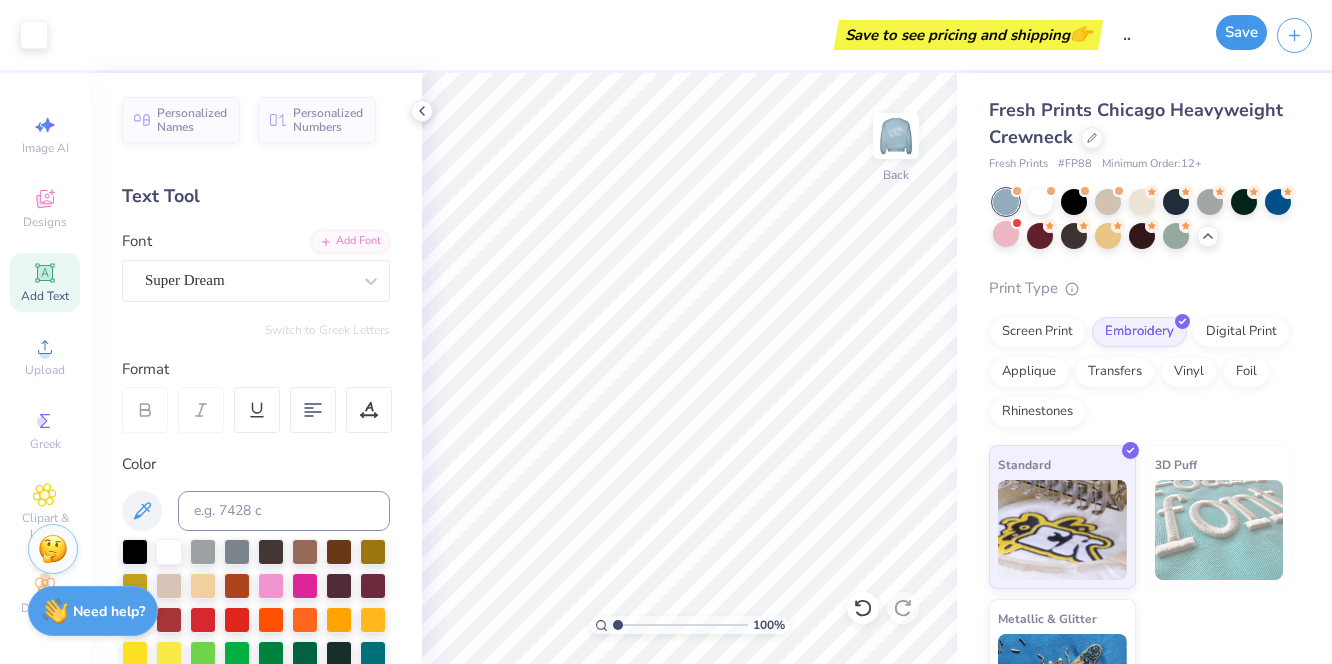 scroll, scrollTop: 0, scrollLeft: 0, axis: both 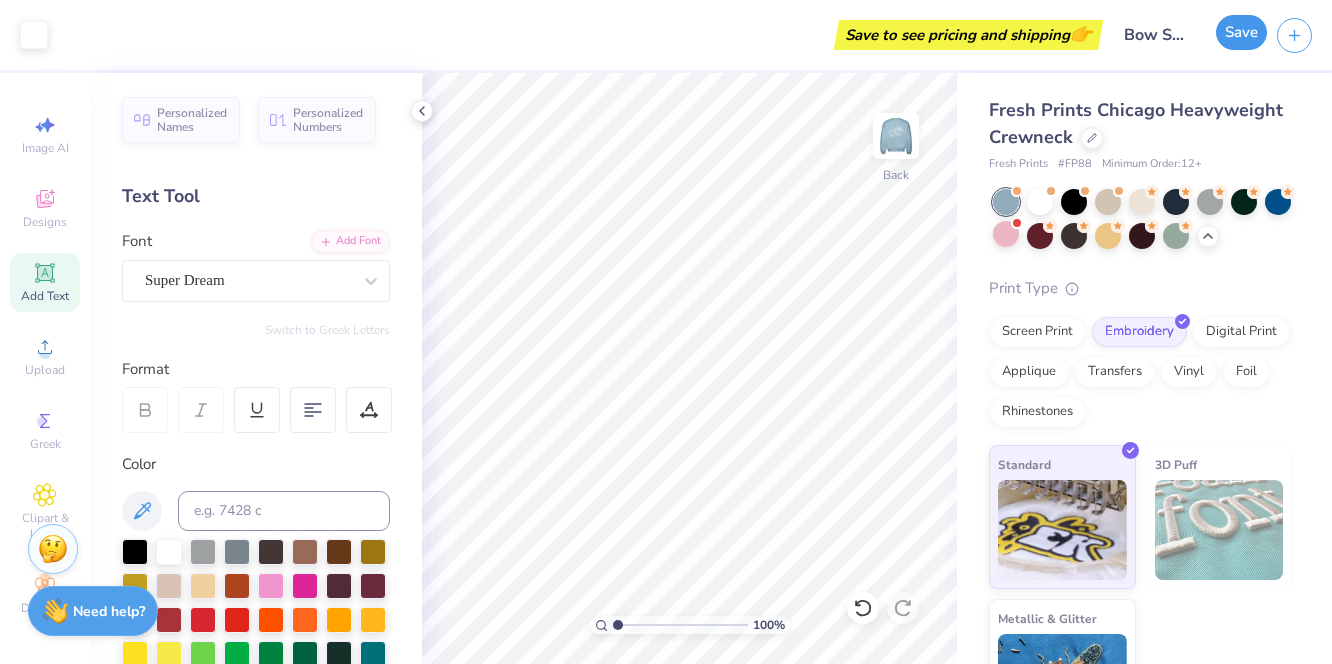 click on "Save" at bounding box center [1241, 32] 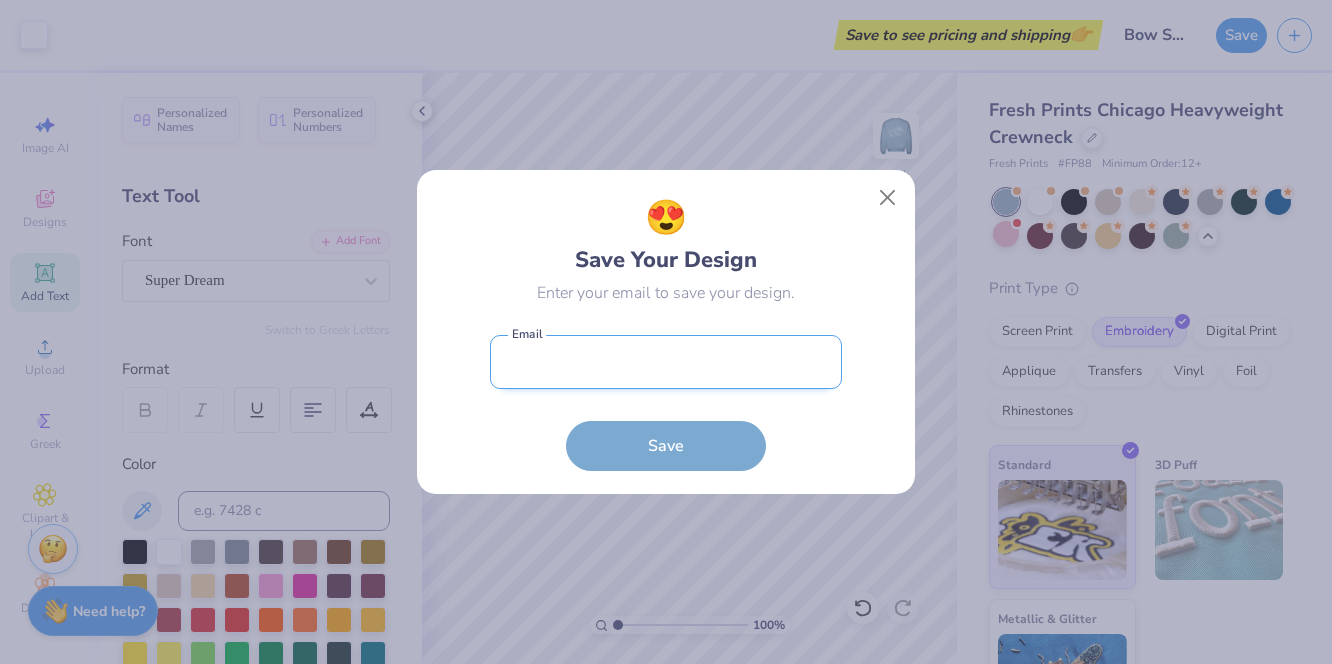 click at bounding box center (666, 362) 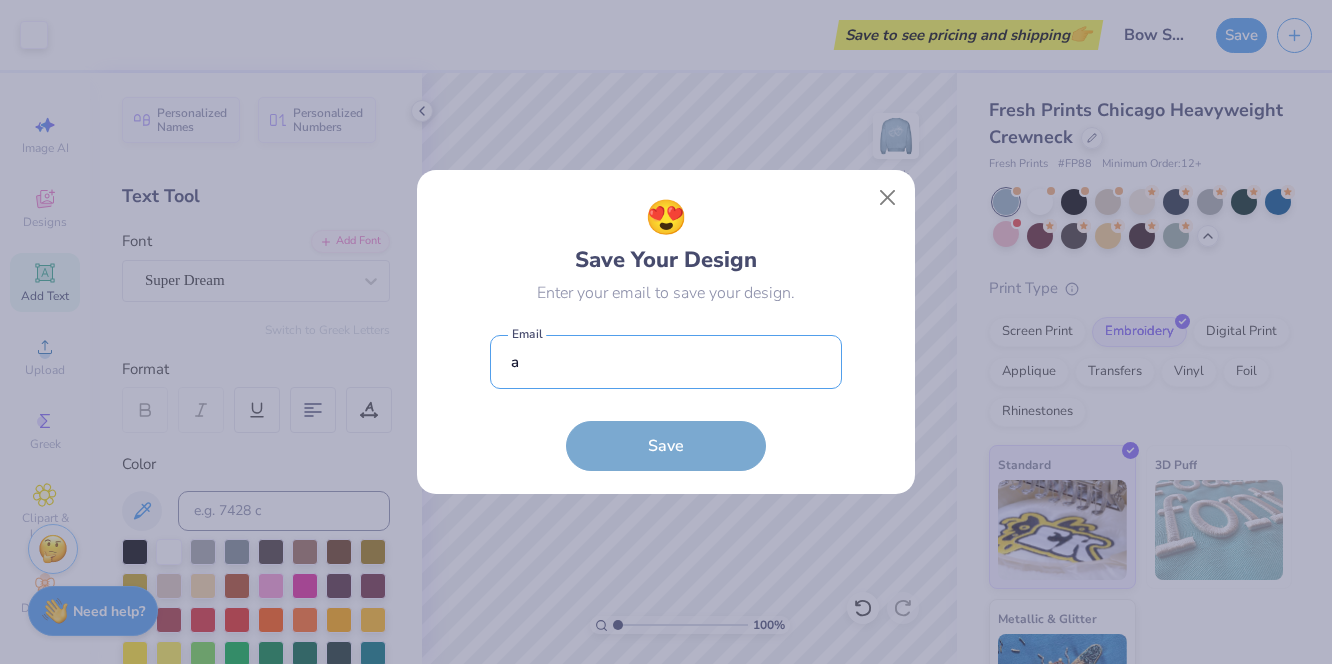 type on "[EMAIL]" 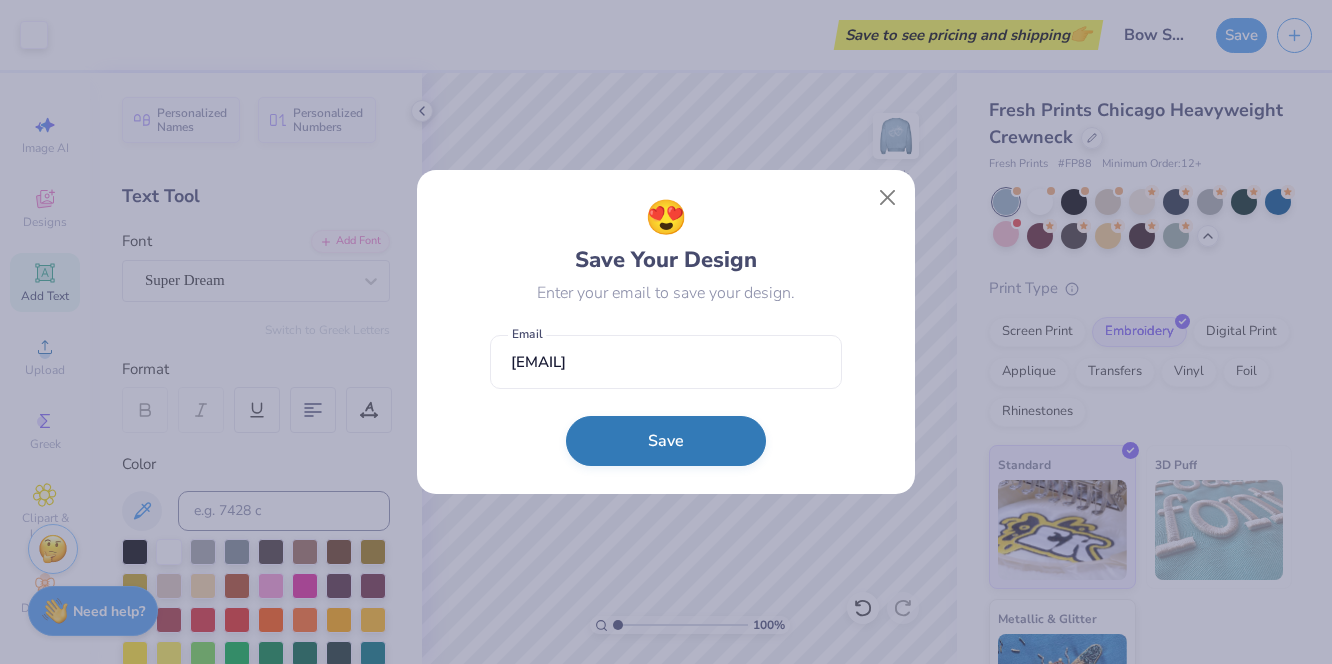 click on "Save" at bounding box center [666, 441] 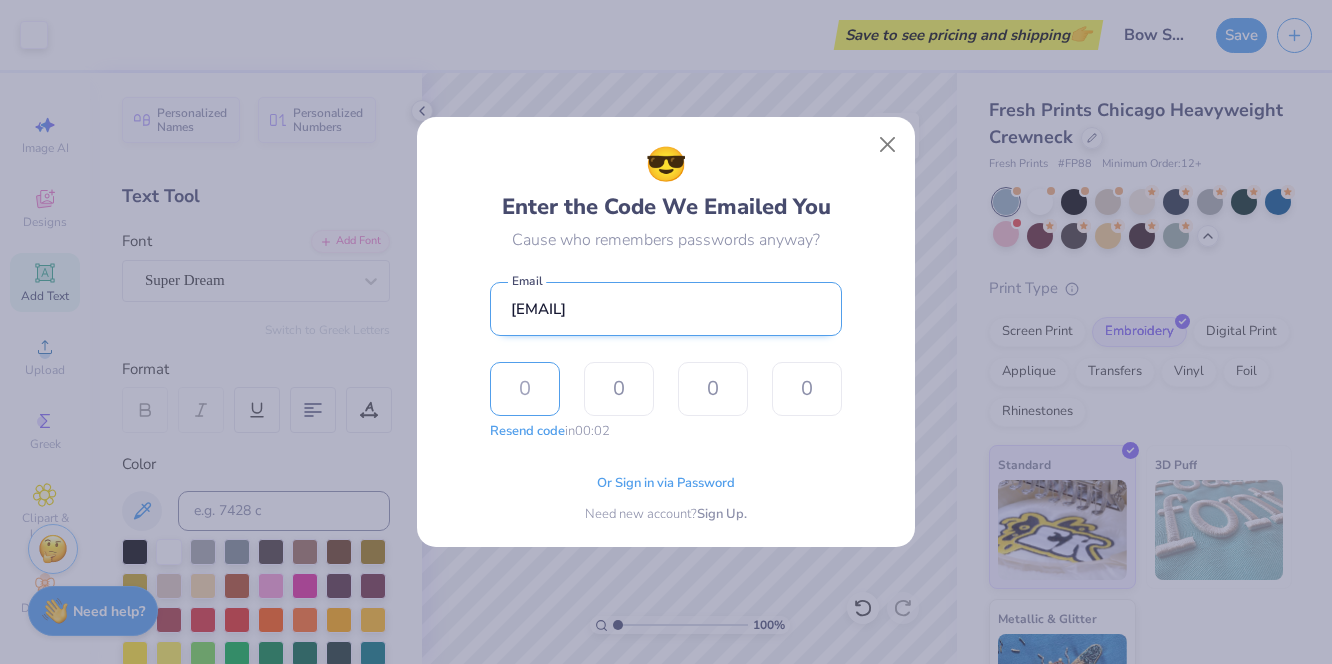 paste on "4878" 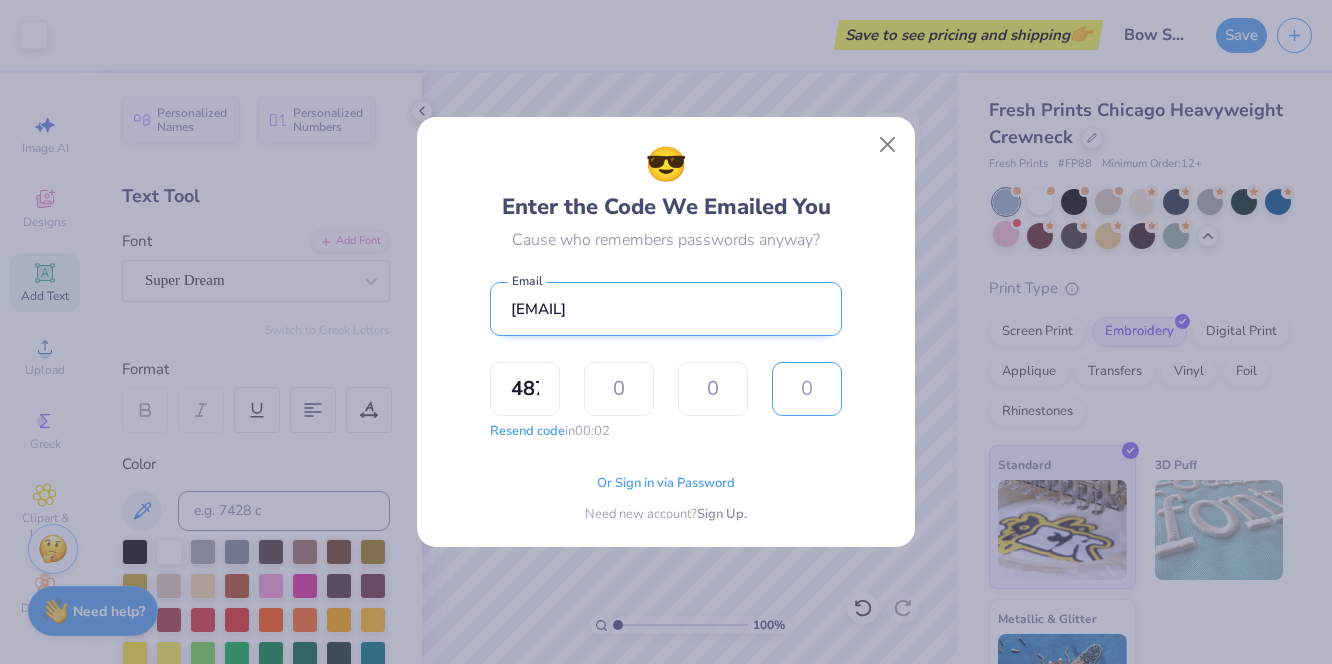 type on "4" 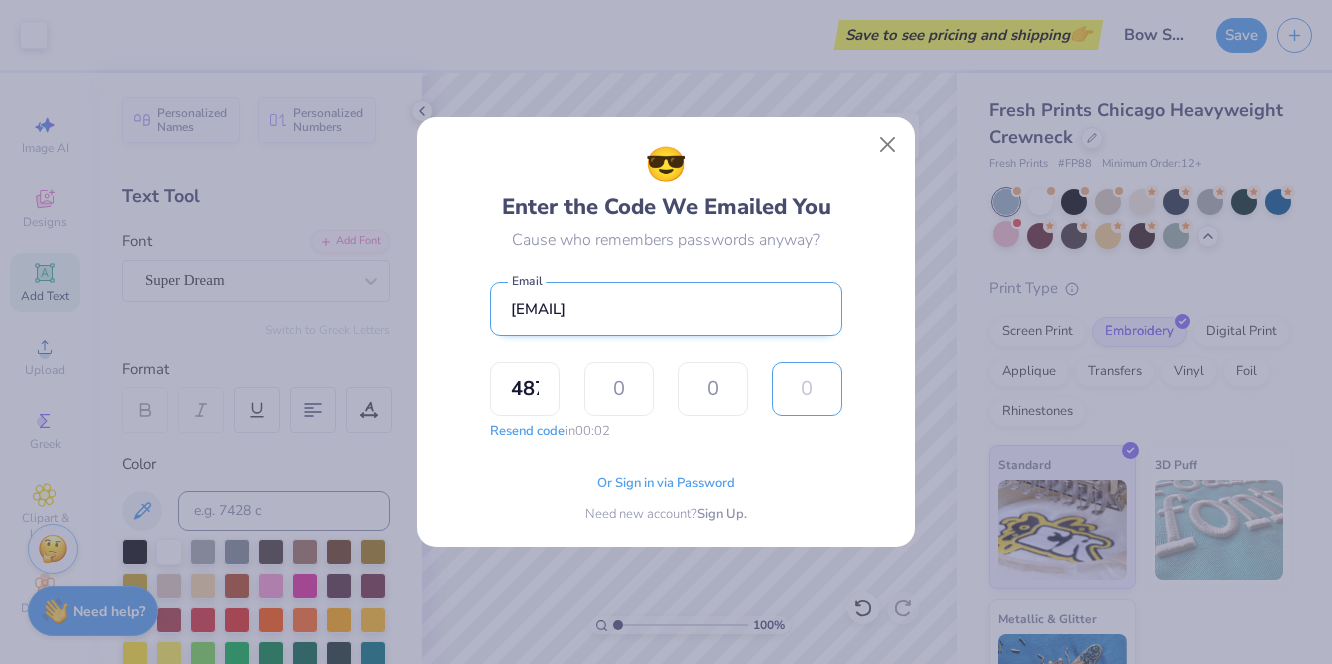 type on "8" 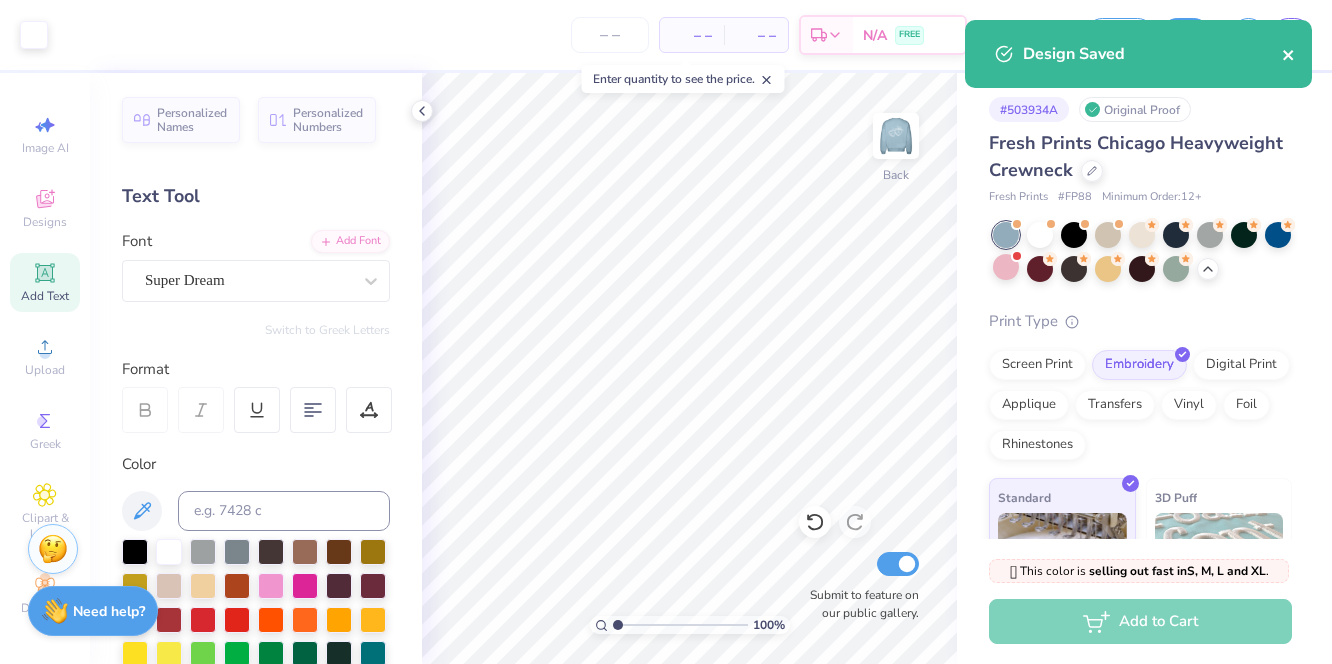 click 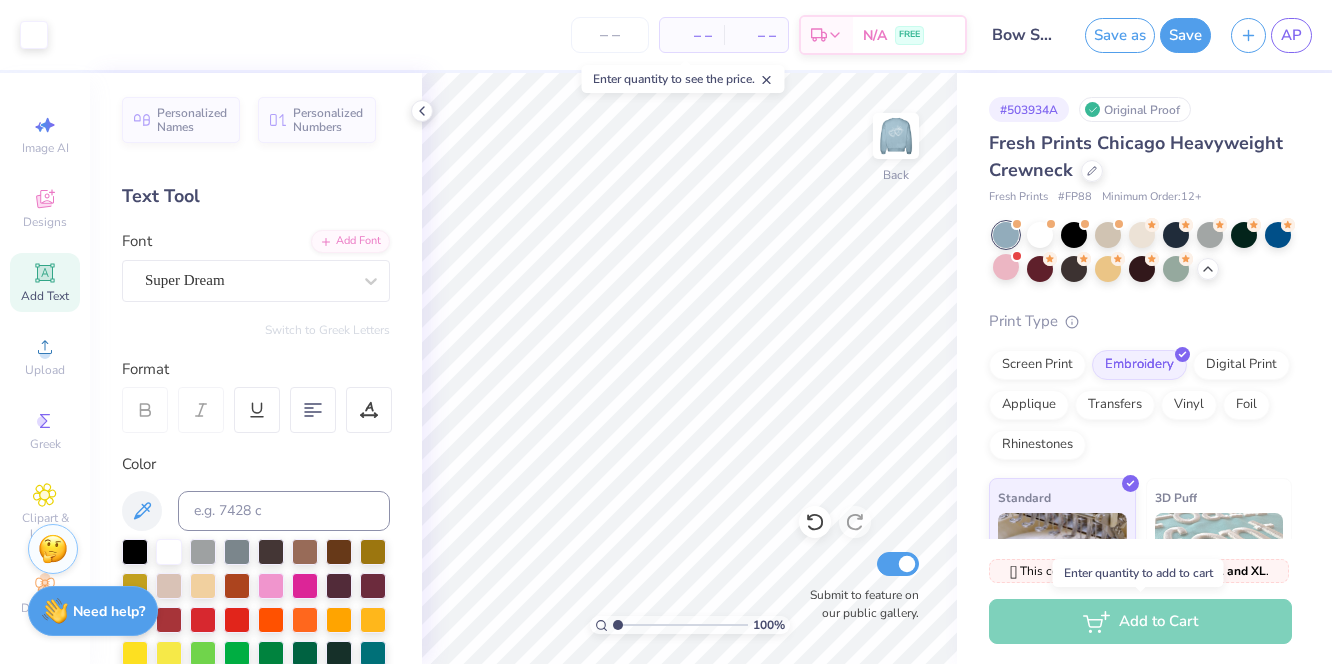 click on "Add to Cart" at bounding box center (1140, 621) 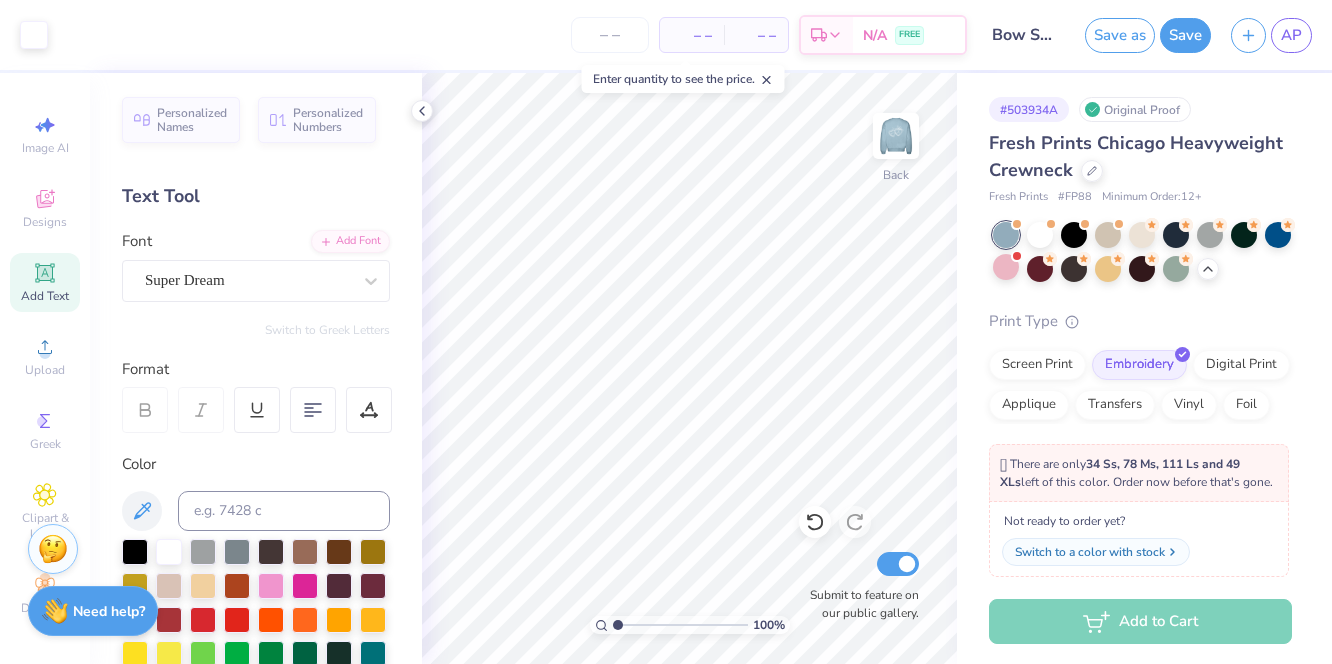 click on "Switch to a color with stock" at bounding box center [1090, 552] 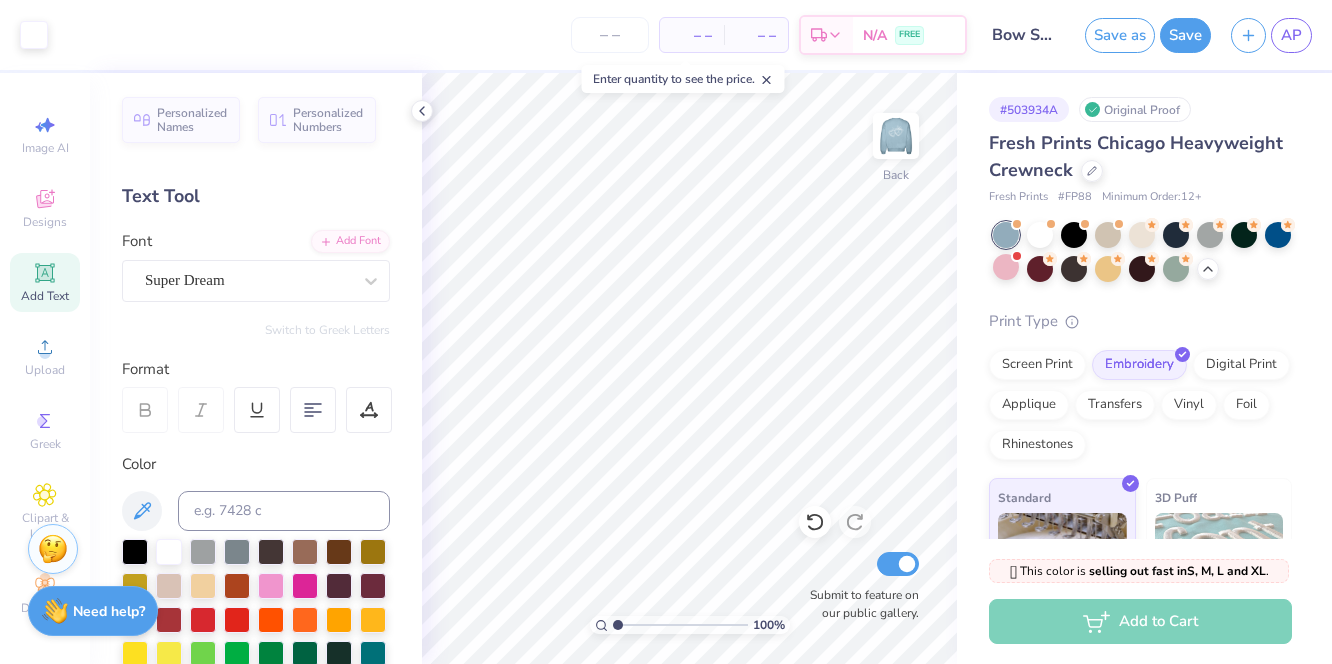 click 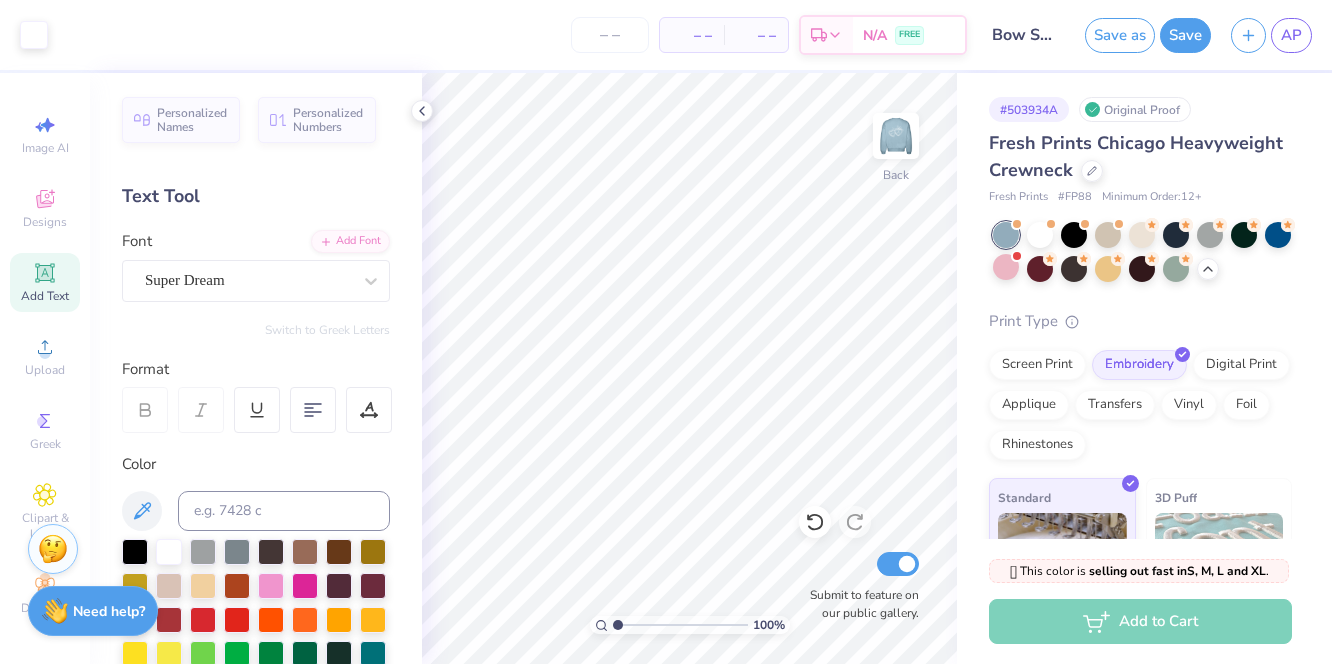 click on "– –" at bounding box center (692, 35) 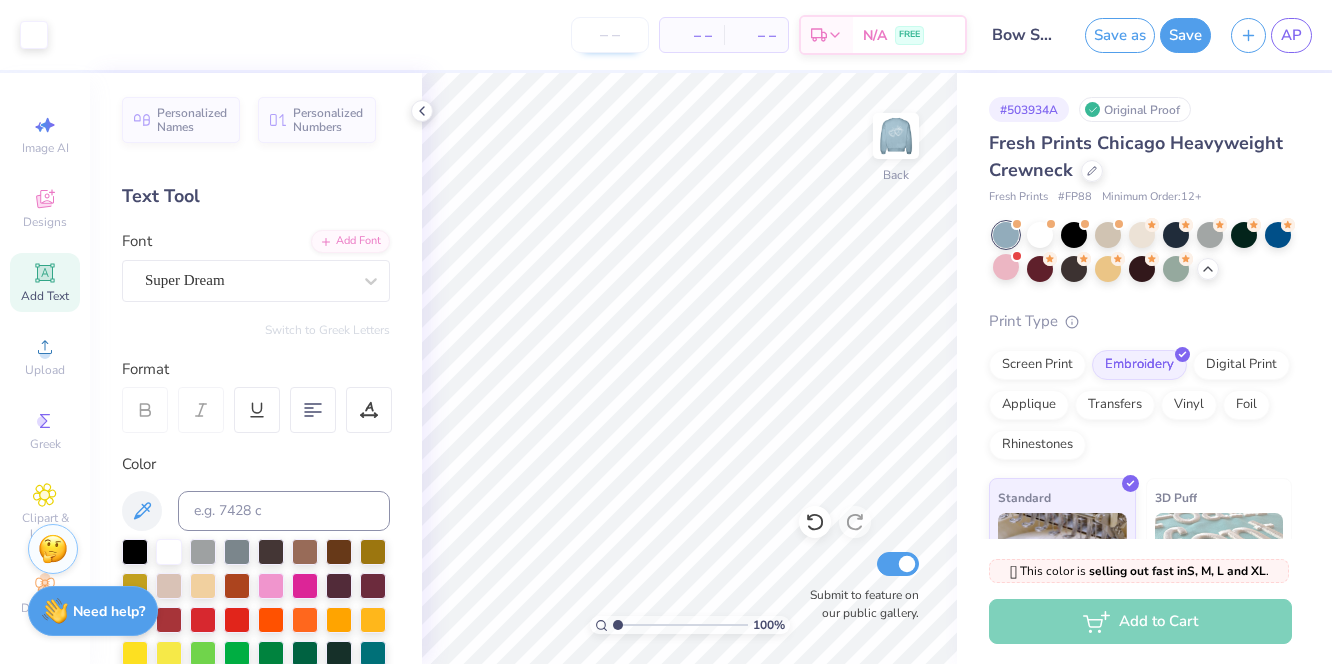 click at bounding box center (610, 35) 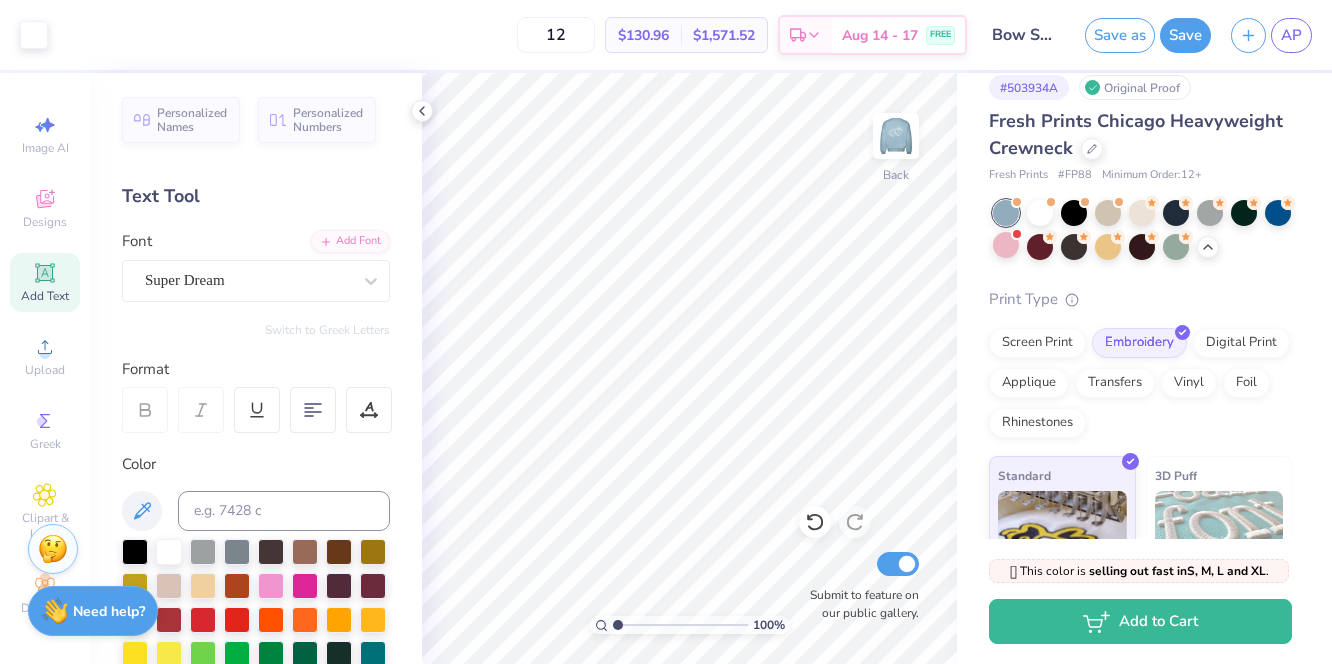 scroll, scrollTop: 0, scrollLeft: 0, axis: both 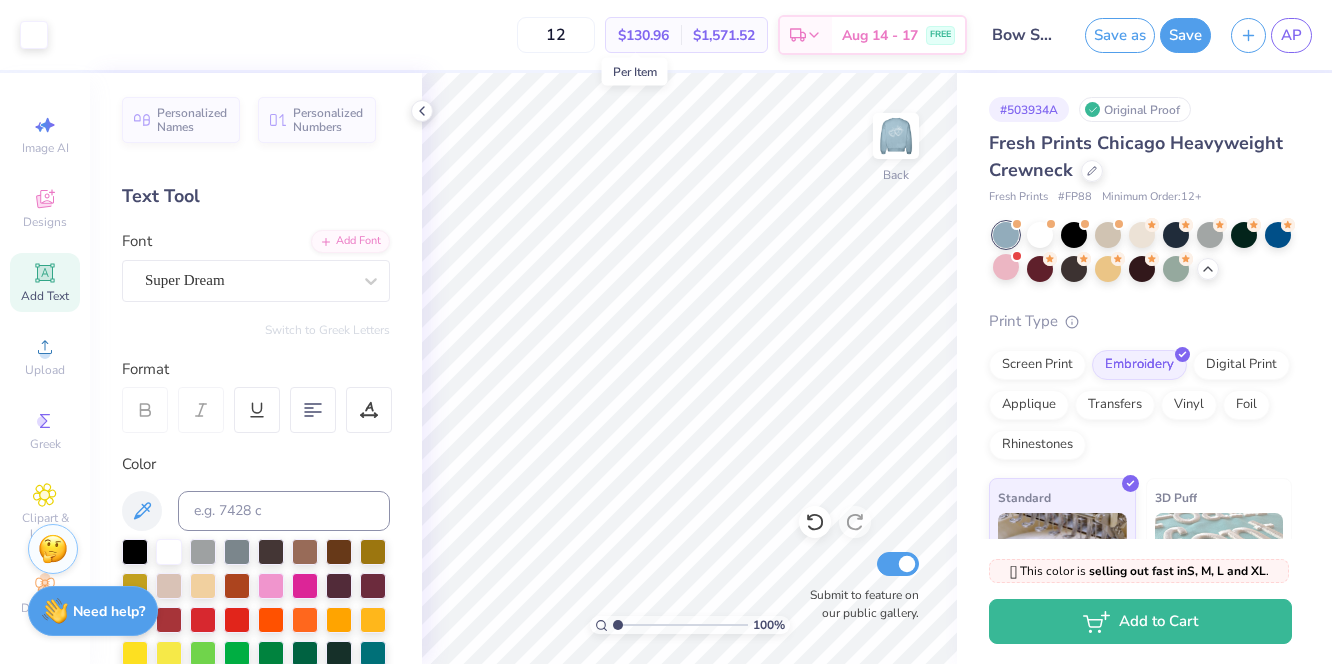 click on "$130.96" at bounding box center (643, 35) 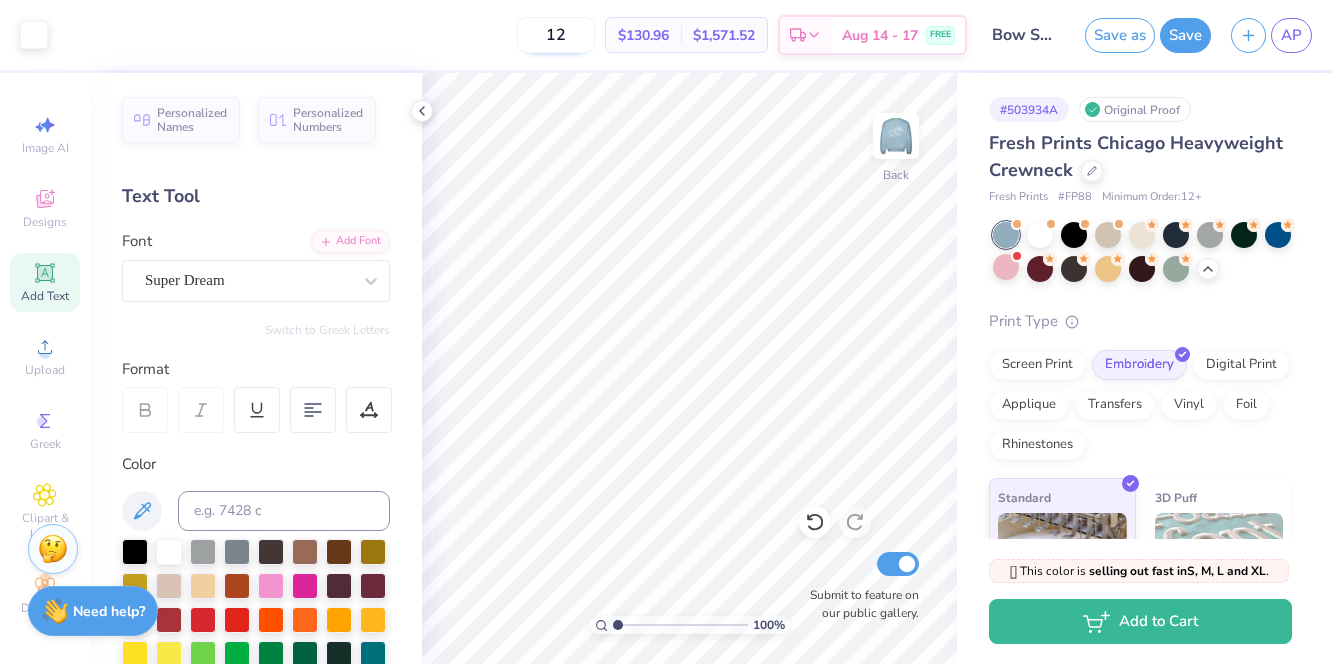 click on "12" at bounding box center (556, 35) 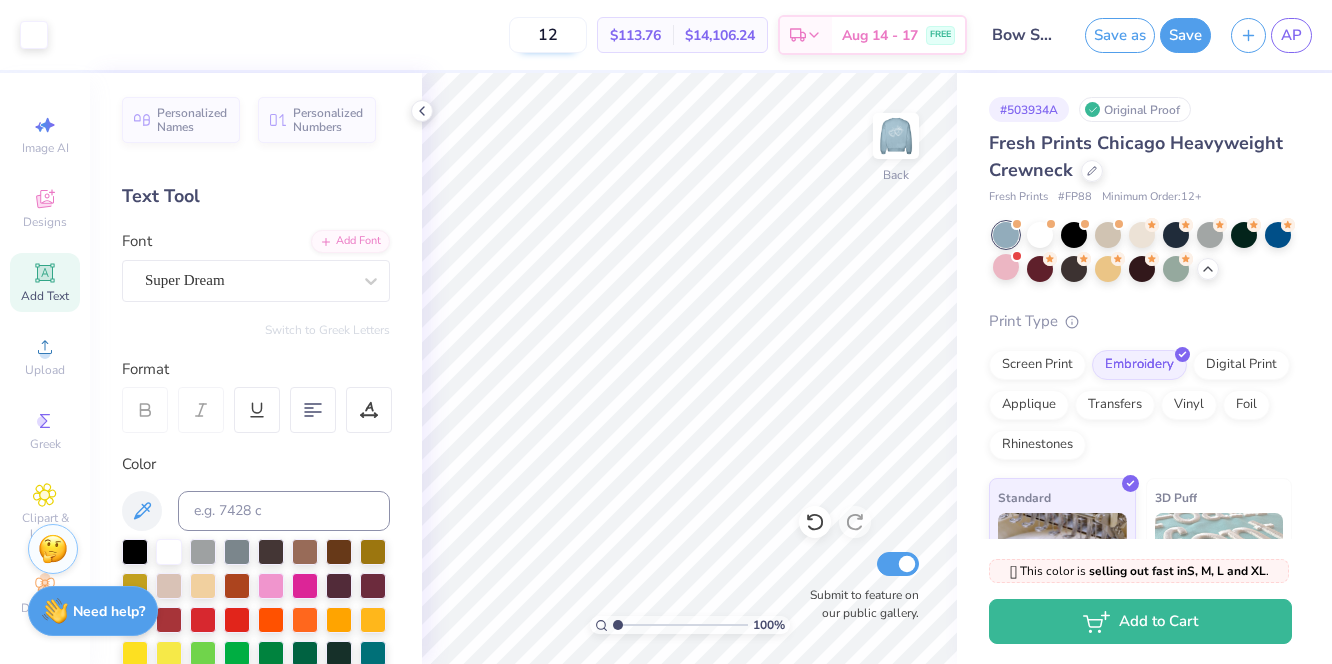 type on "1" 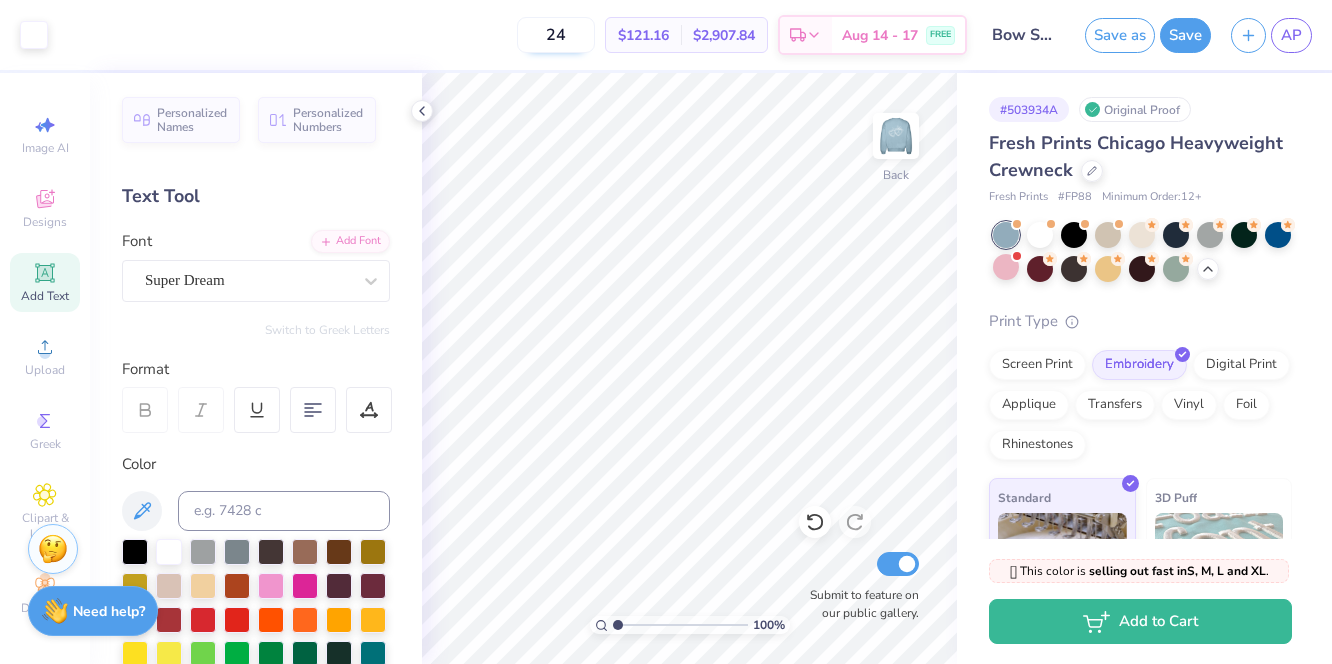 type on "2" 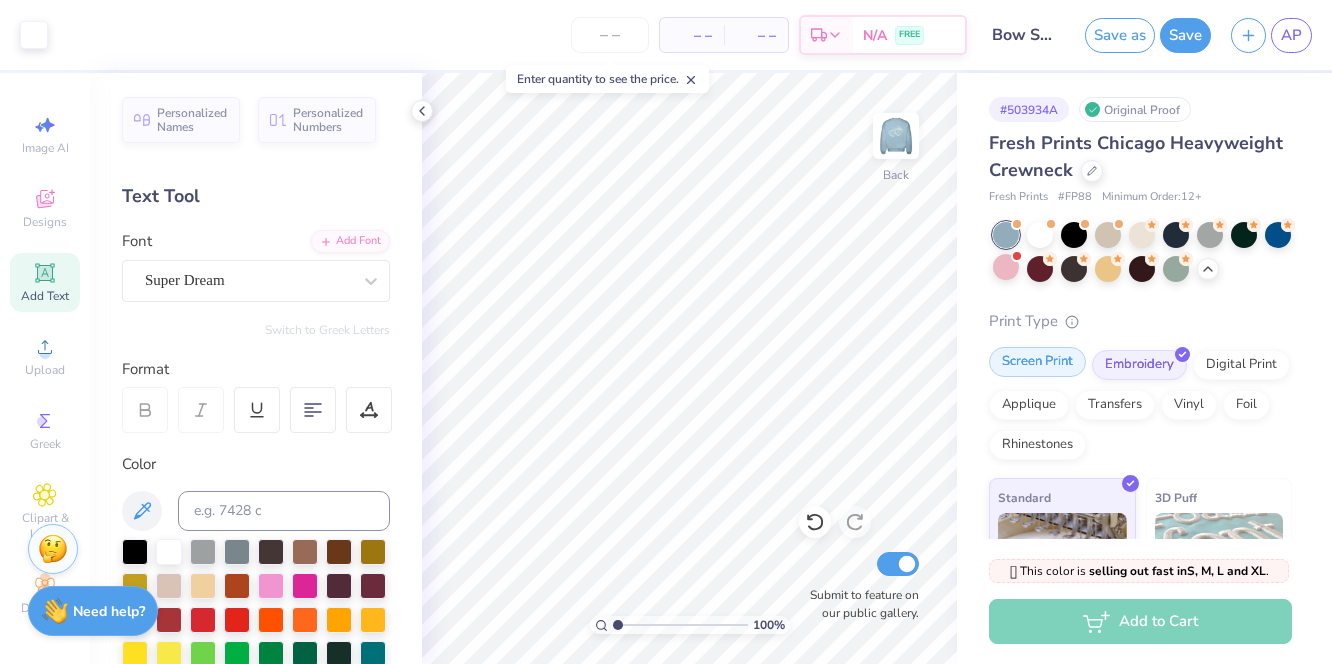 click on "Screen Print" at bounding box center (1037, 362) 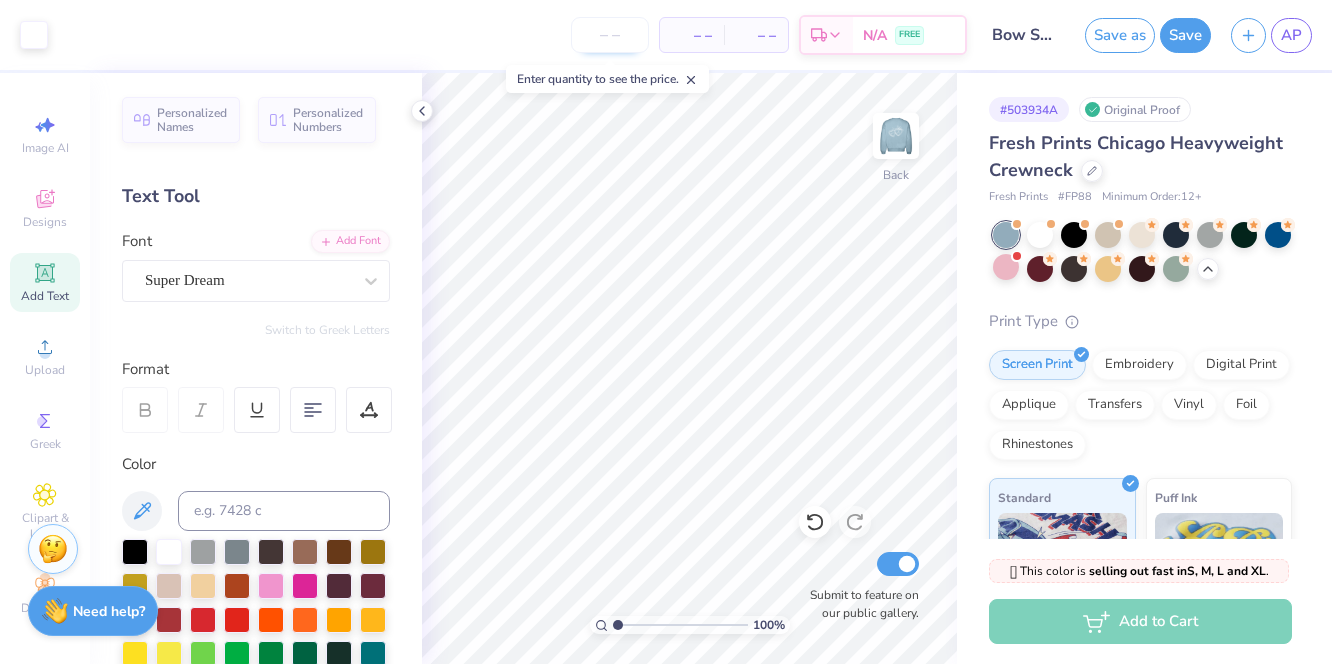 click at bounding box center [610, 35] 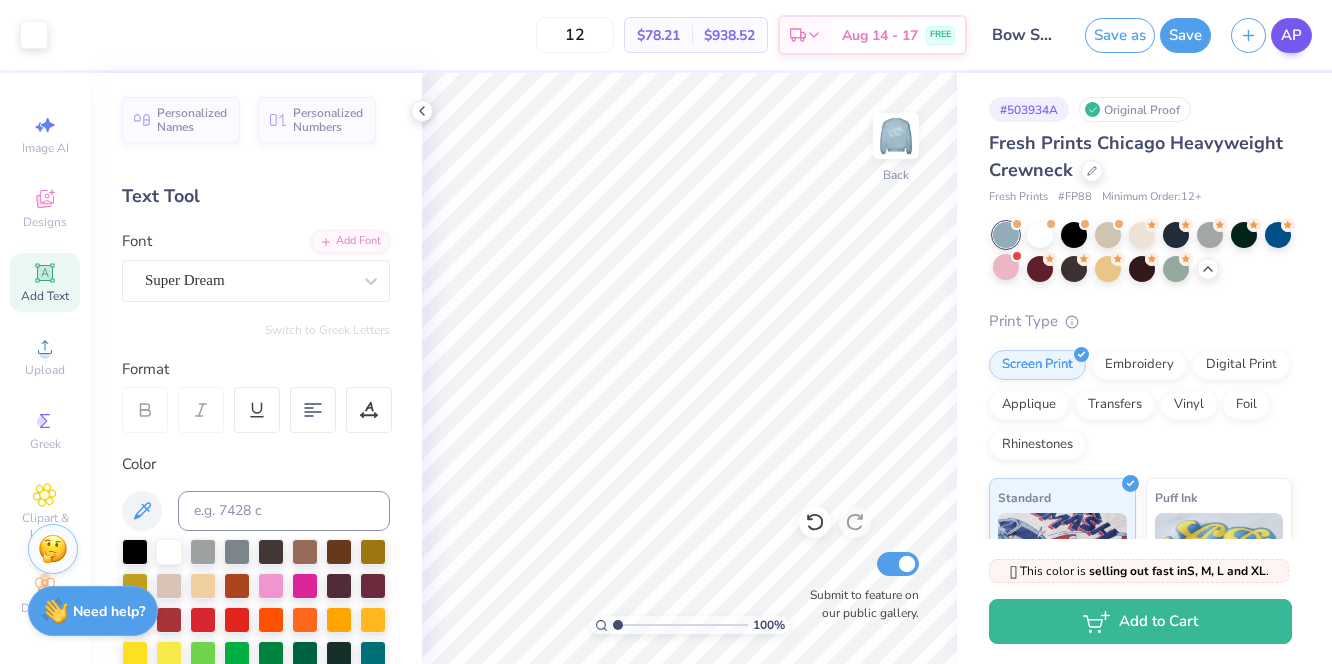 type on "12" 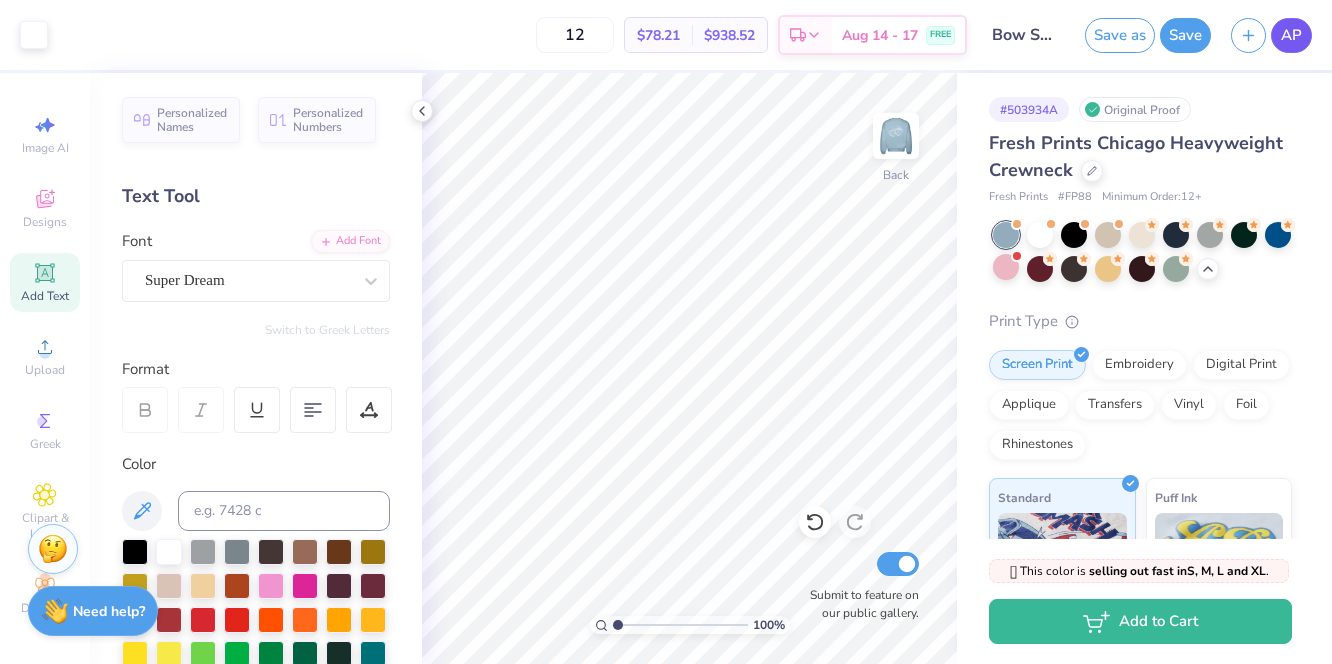 click on "AP" at bounding box center (1291, 35) 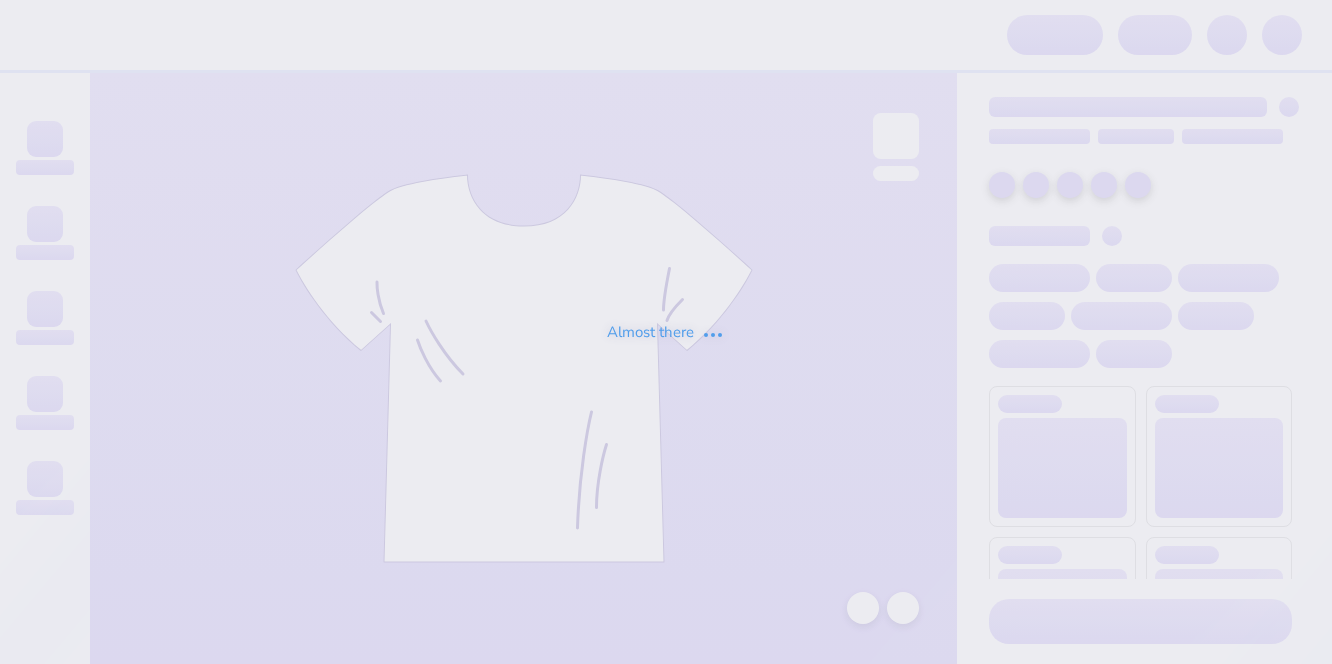 scroll, scrollTop: 0, scrollLeft: 0, axis: both 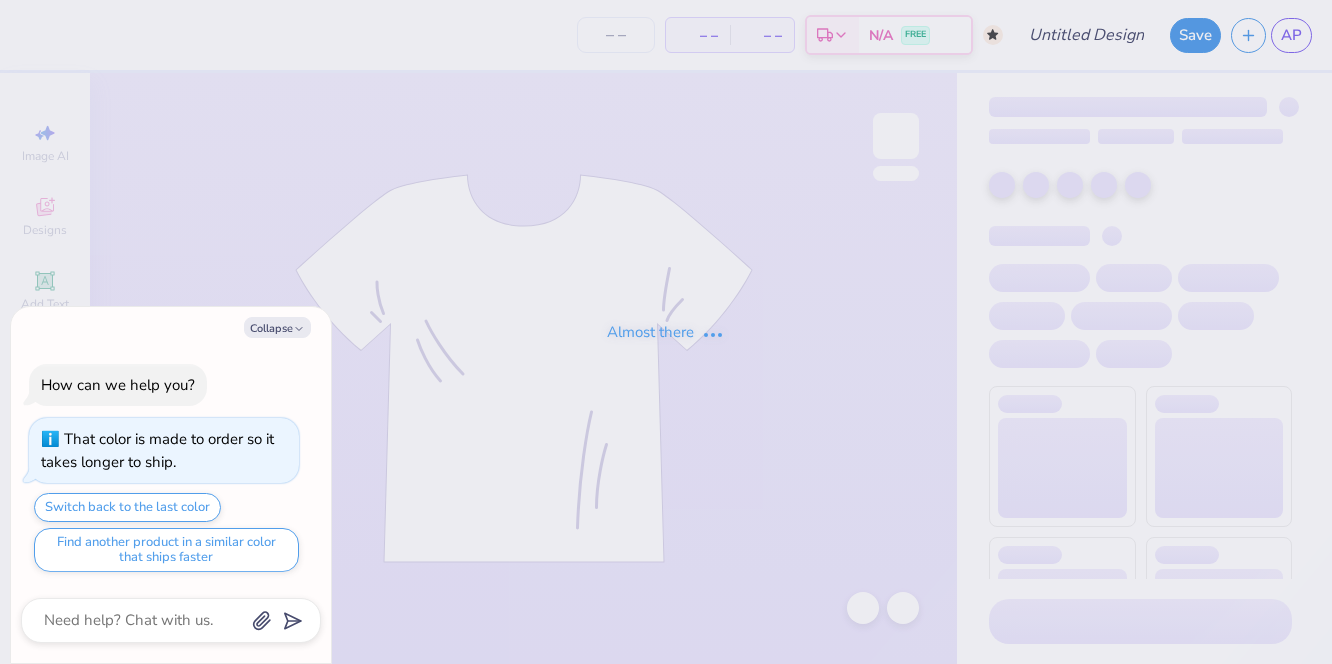 type on "x" 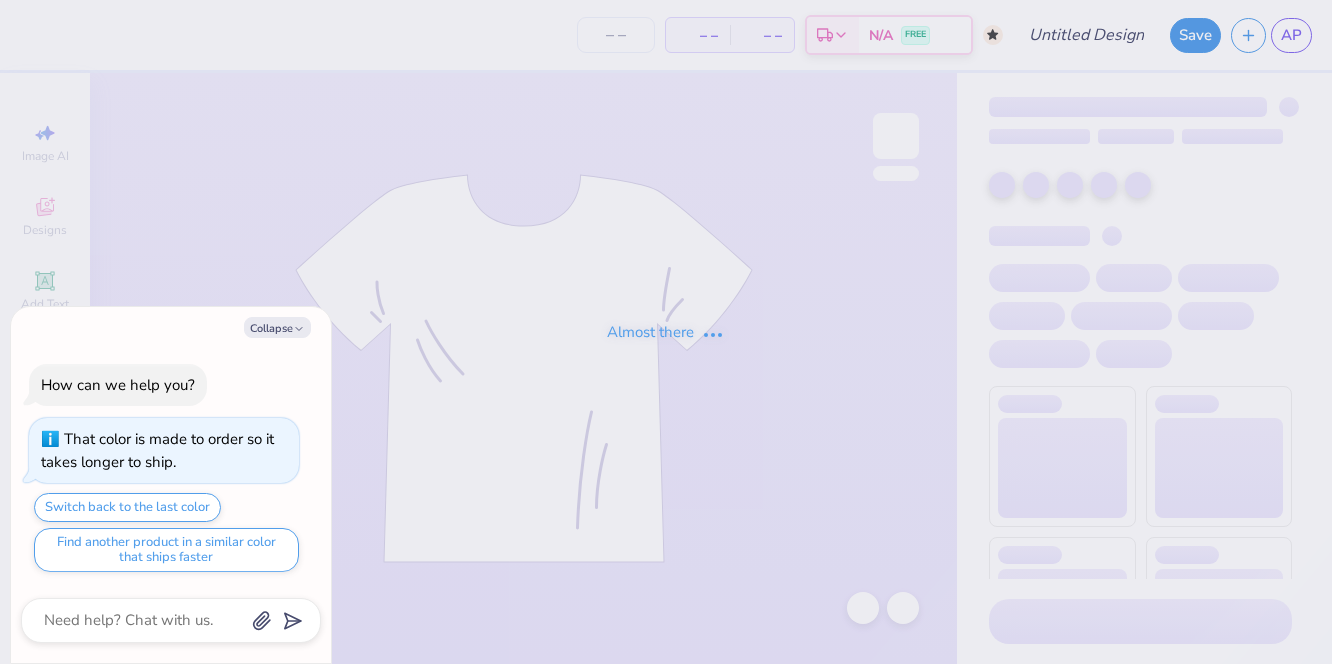 type on "Tri Gamma Tank" 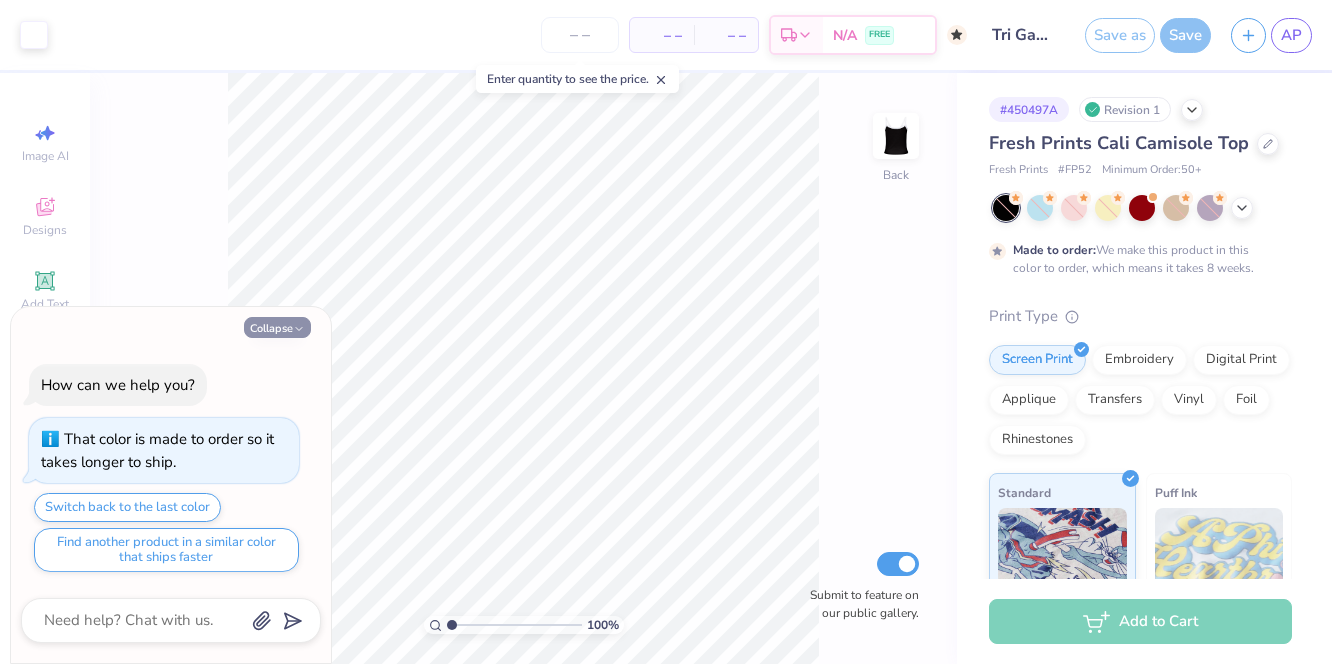 click on "Collapse" at bounding box center [277, 327] 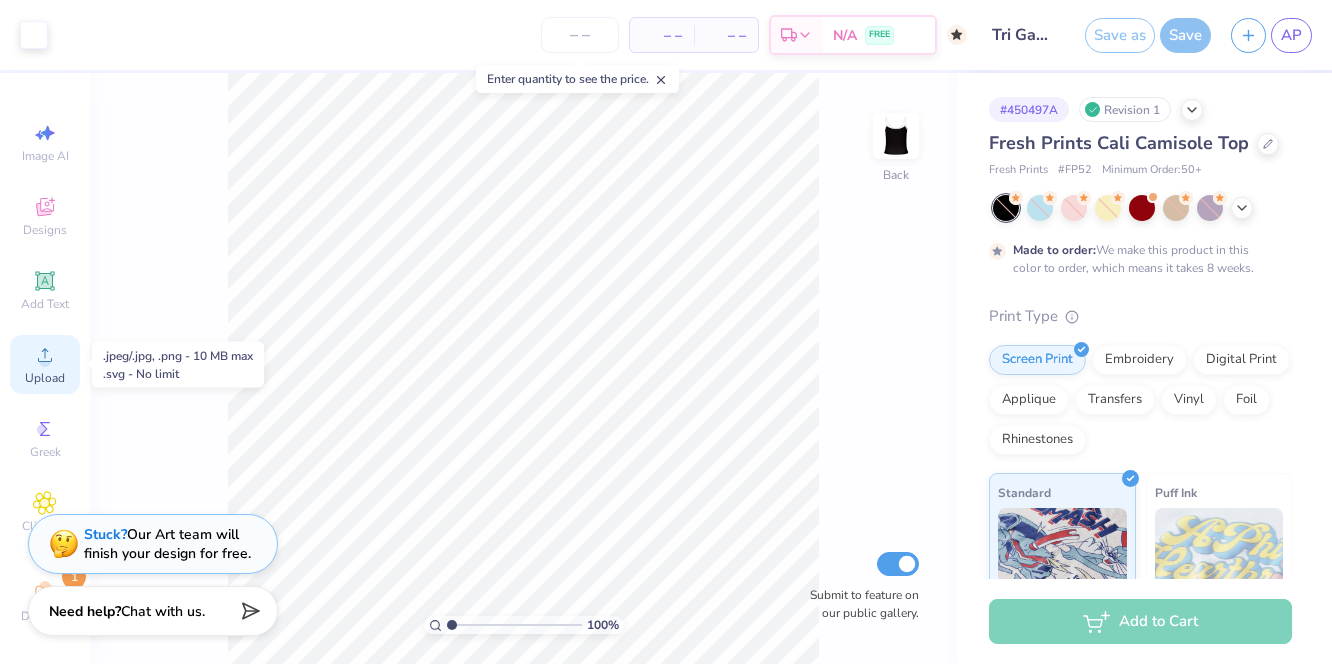 scroll, scrollTop: 8, scrollLeft: 0, axis: vertical 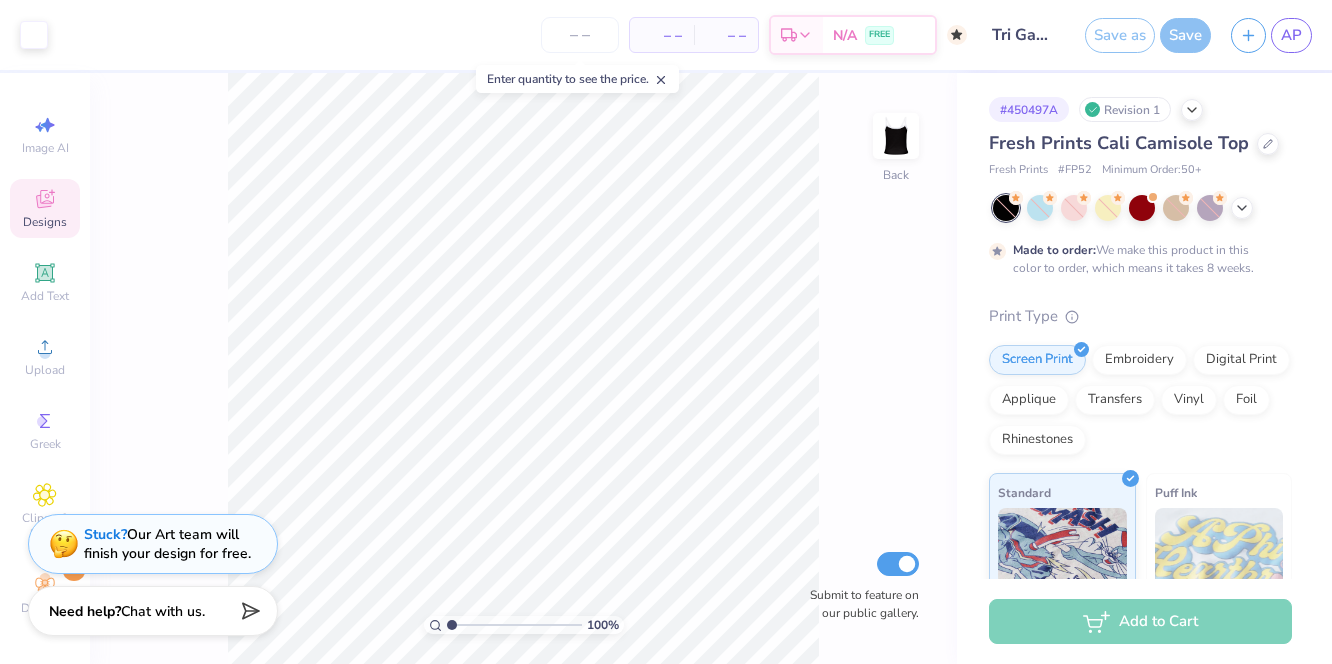 click on "Designs" at bounding box center [45, 208] 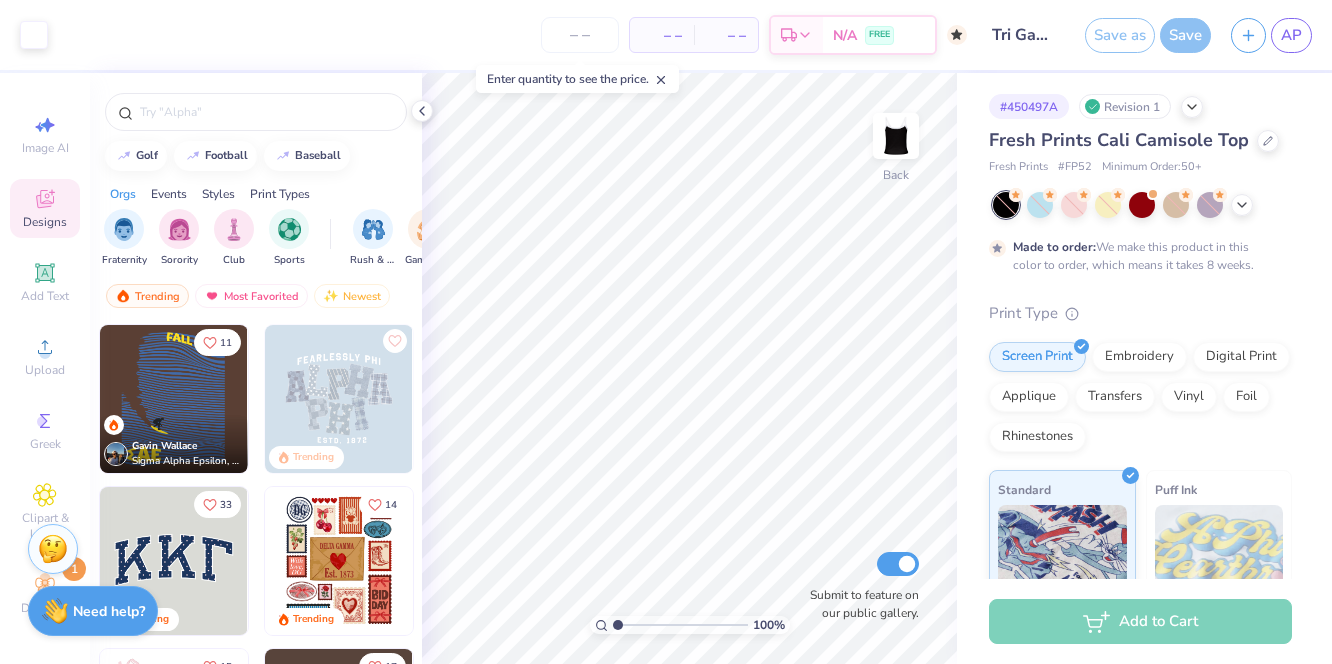 scroll, scrollTop: 0, scrollLeft: 0, axis: both 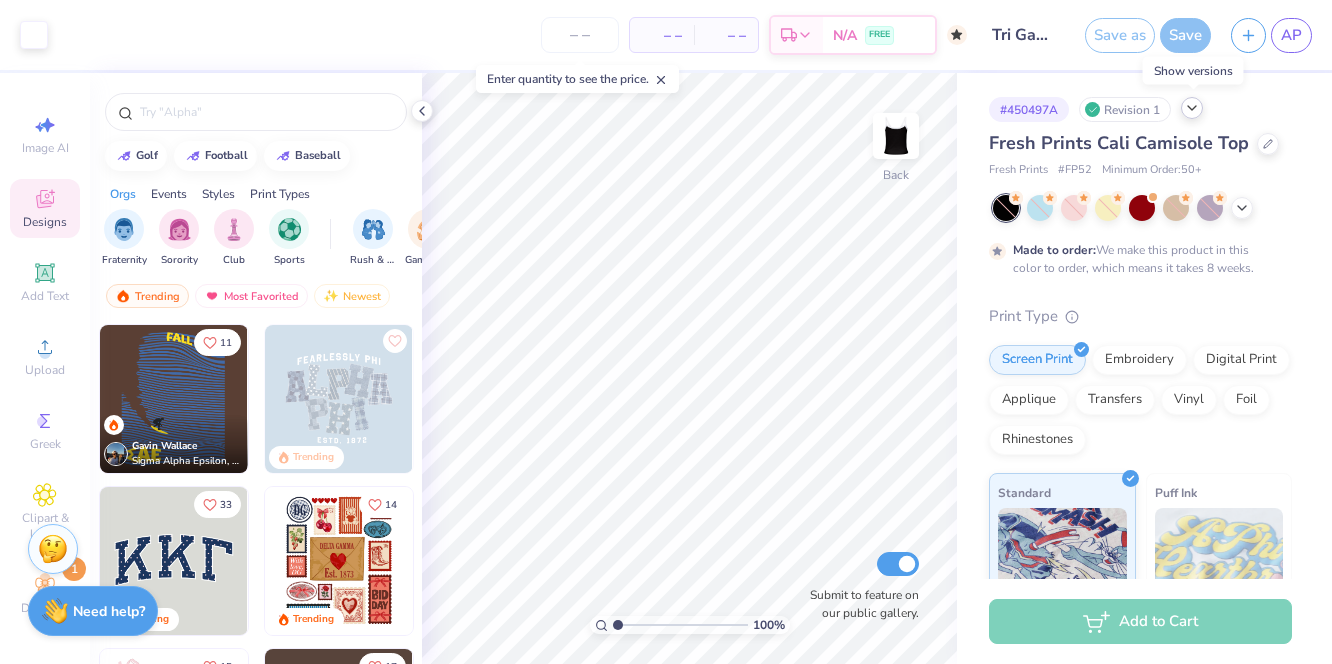 click 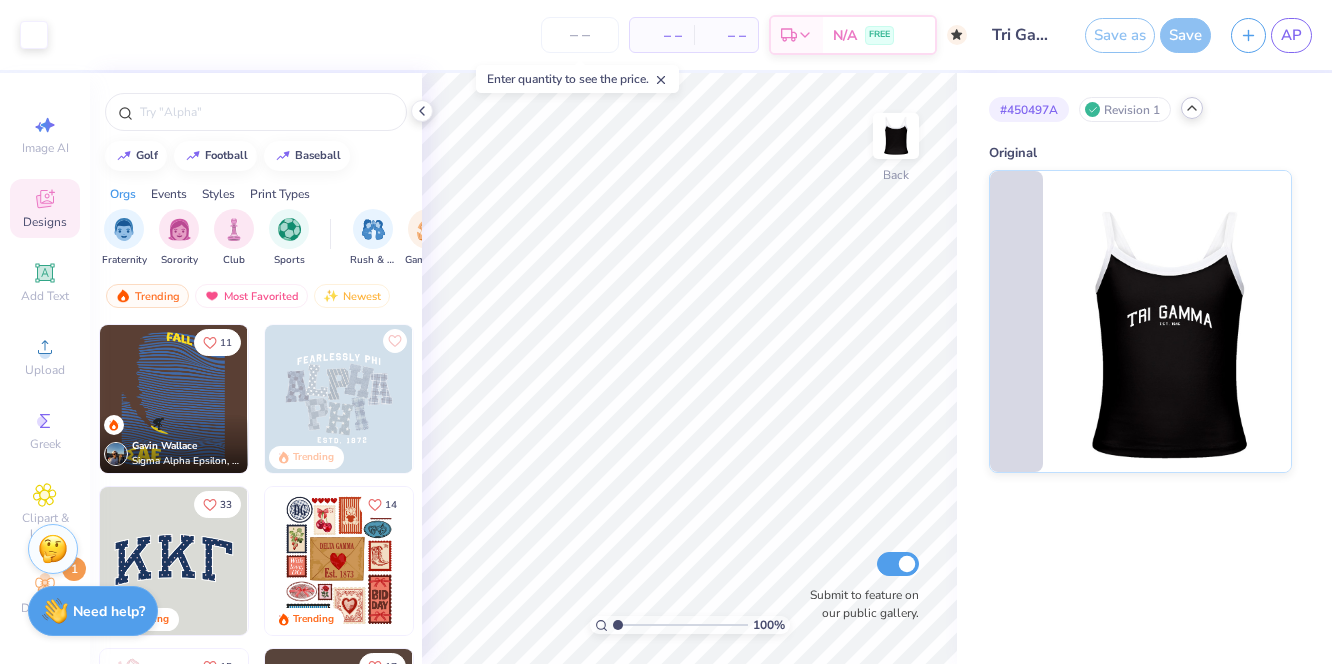 click 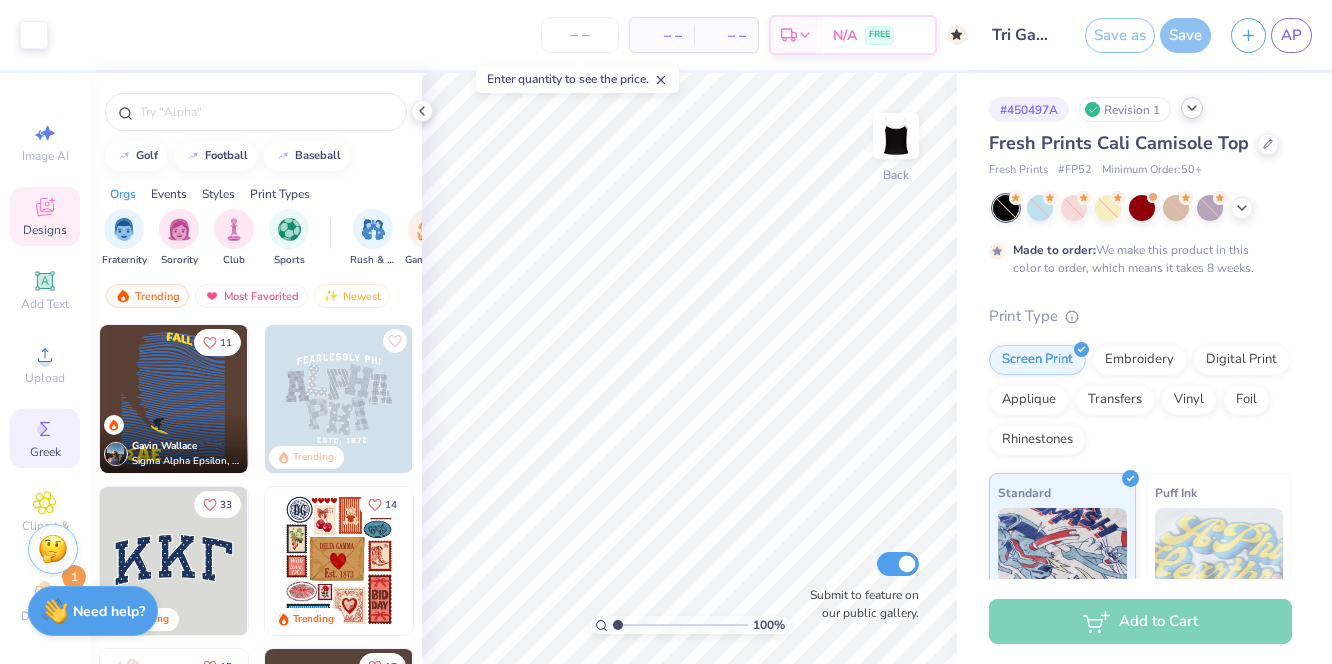 scroll, scrollTop: 8, scrollLeft: 0, axis: vertical 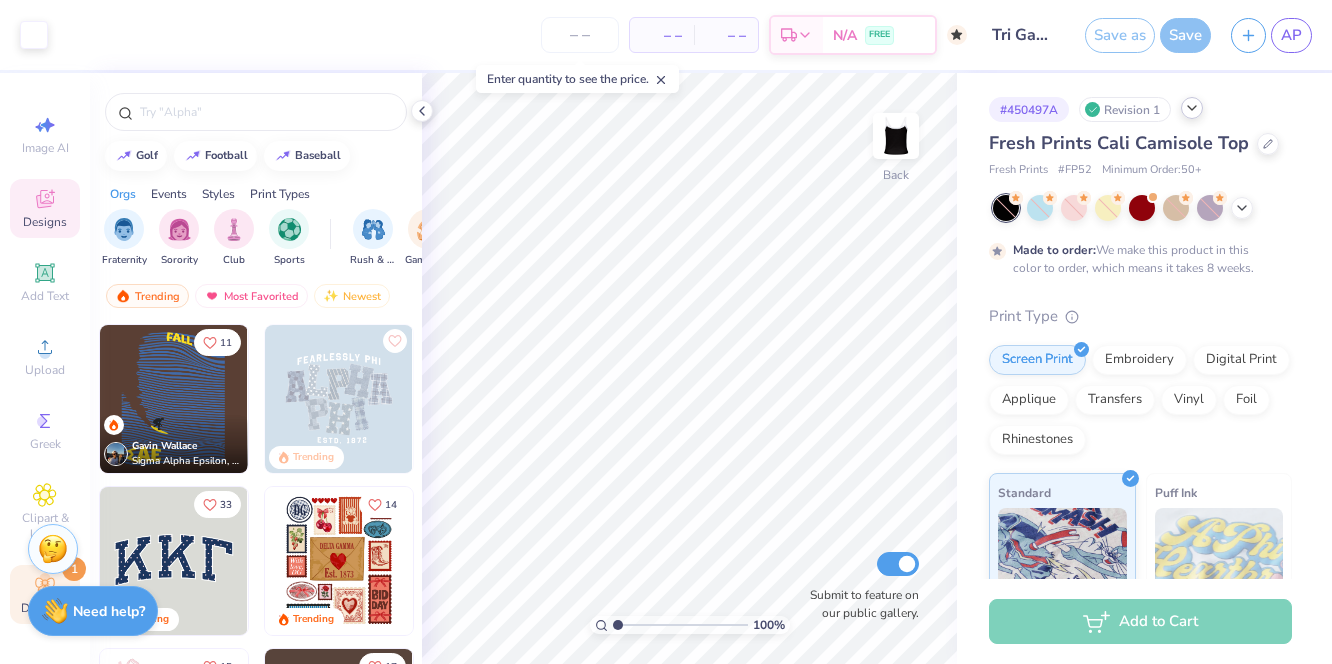 click on "Decorate 1" at bounding box center (45, 594) 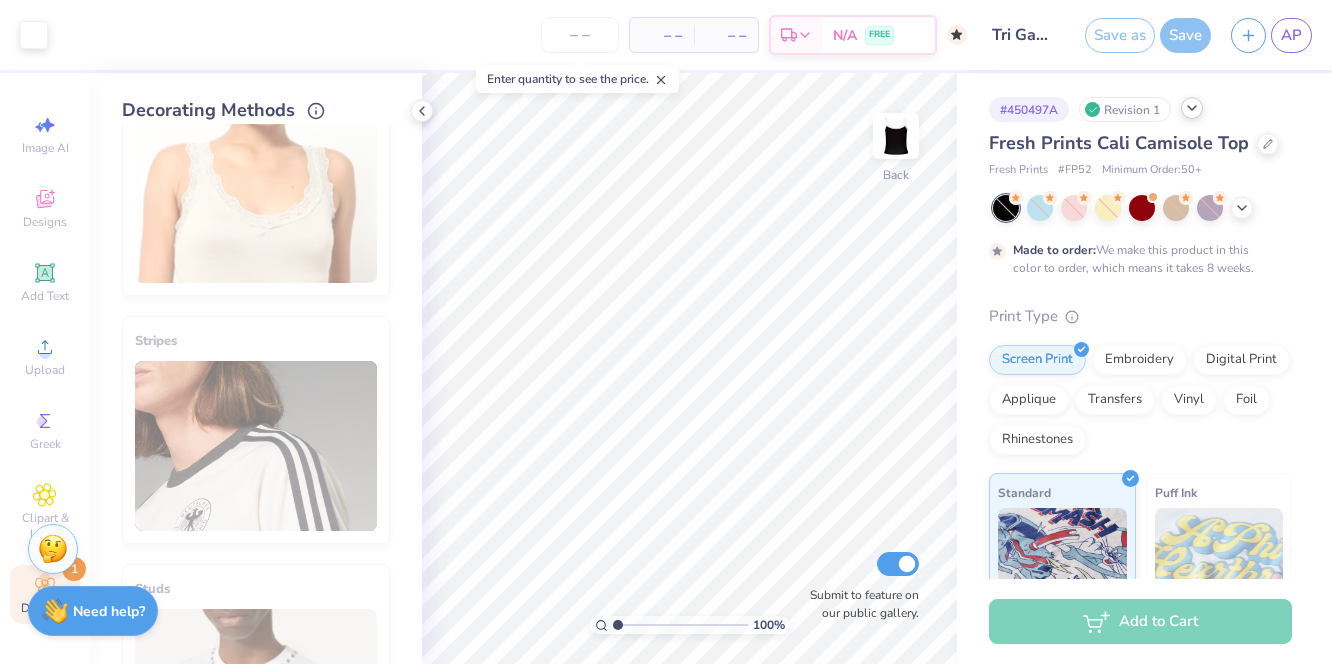 scroll, scrollTop: 558, scrollLeft: 0, axis: vertical 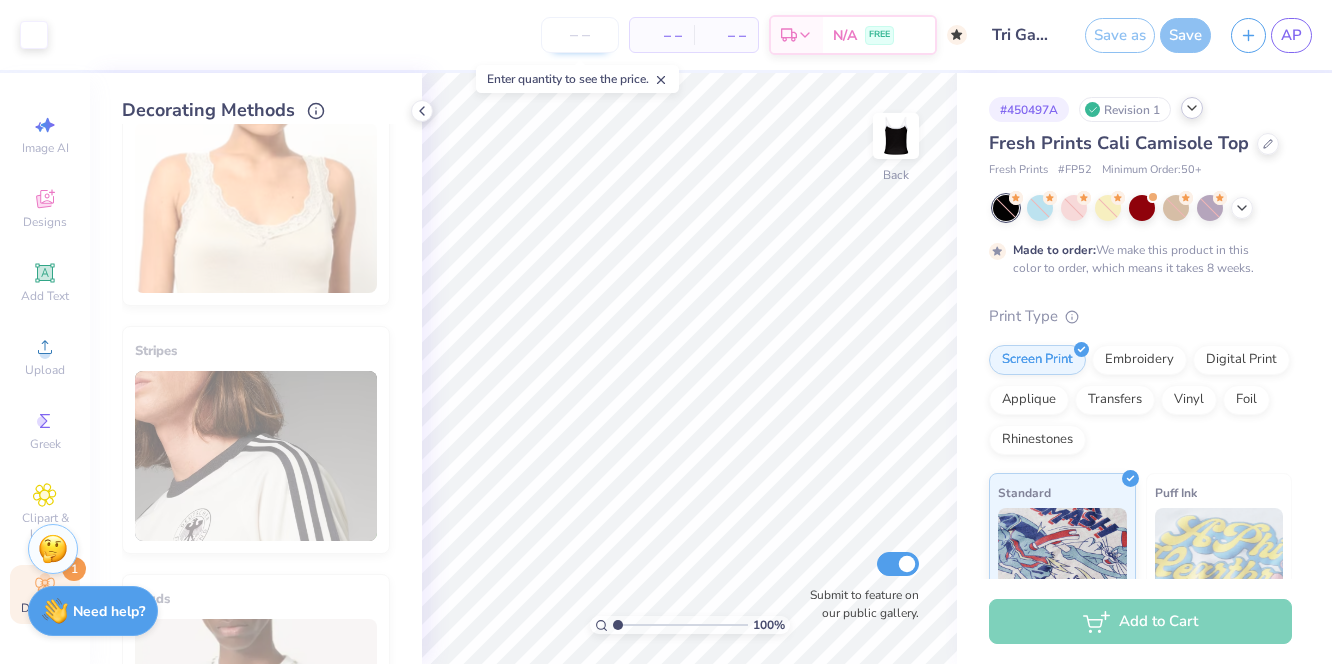 click at bounding box center [580, 35] 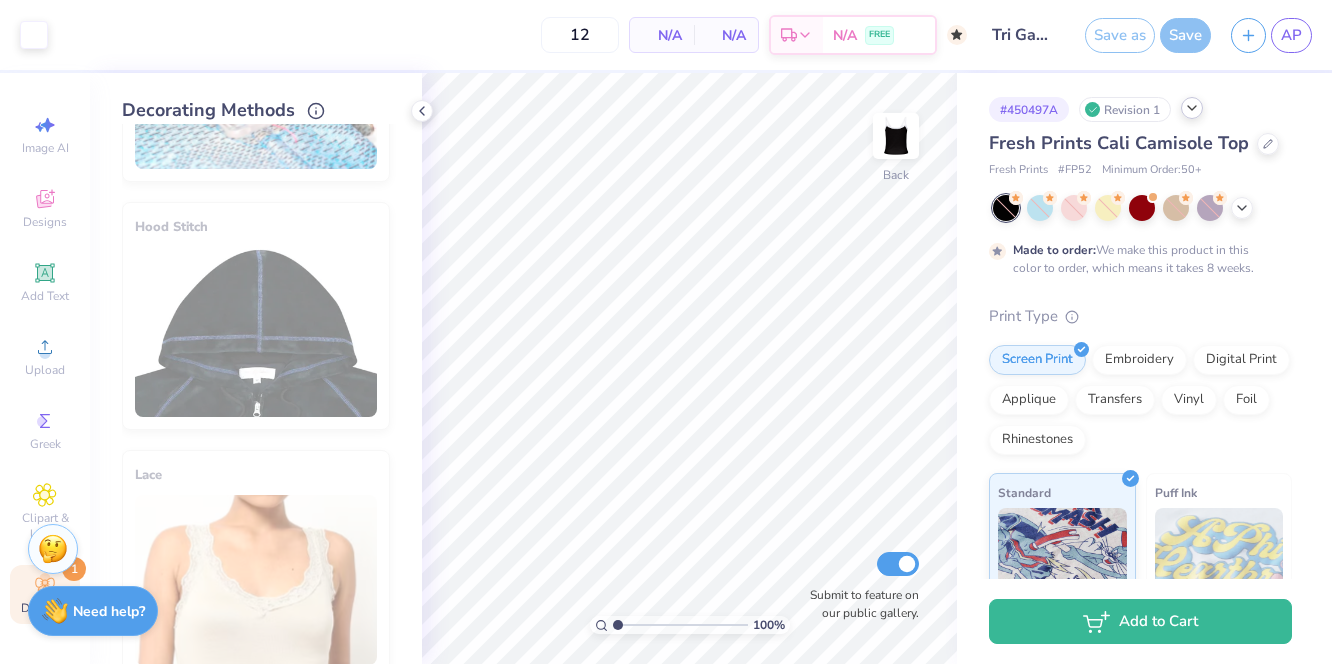 scroll, scrollTop: 0, scrollLeft: 0, axis: both 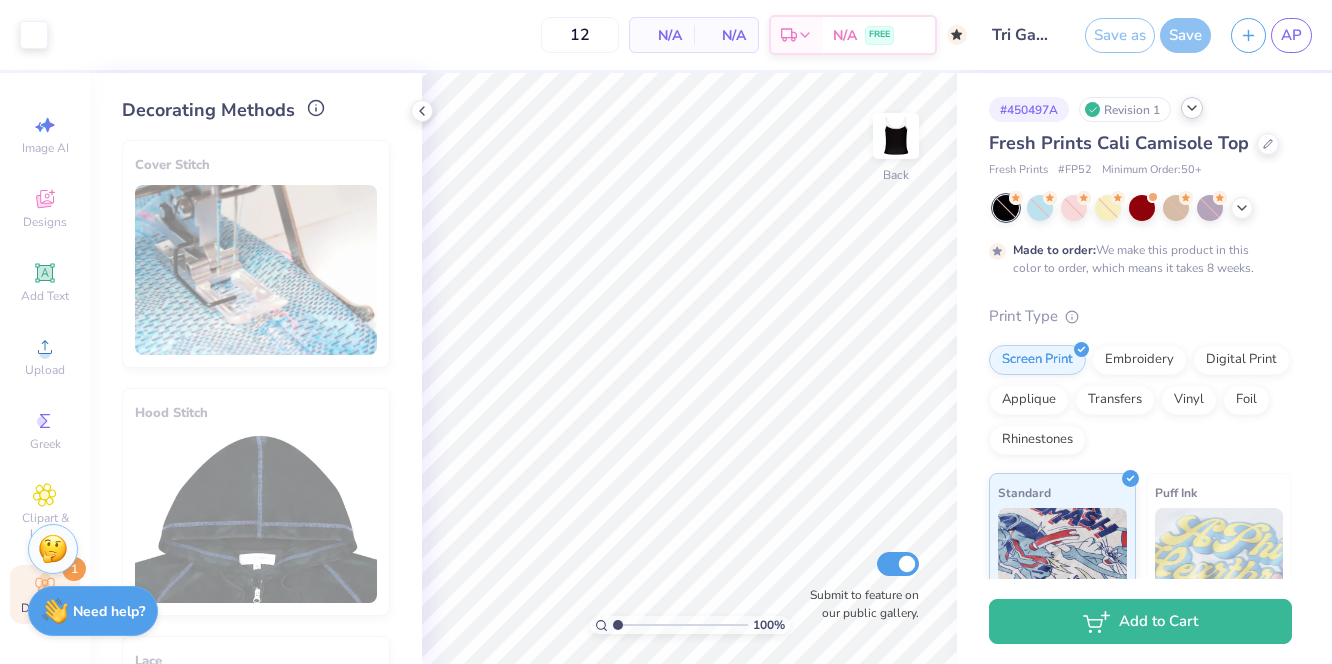 type on "50" 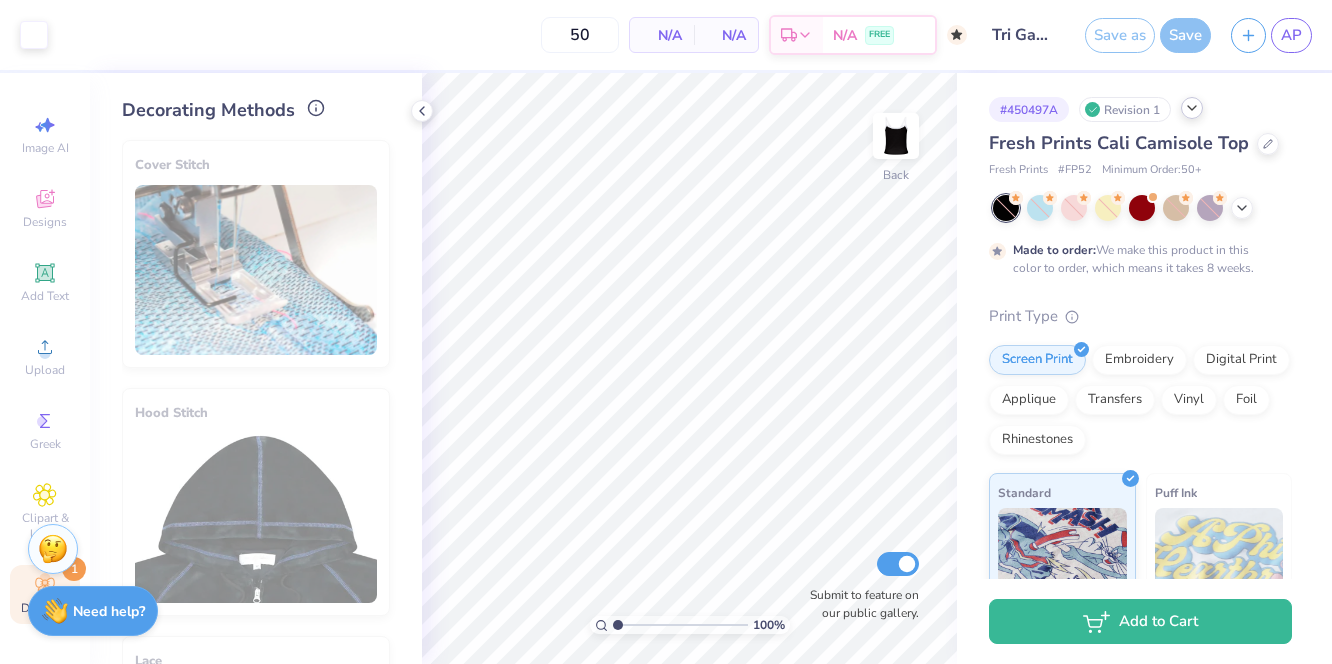 click 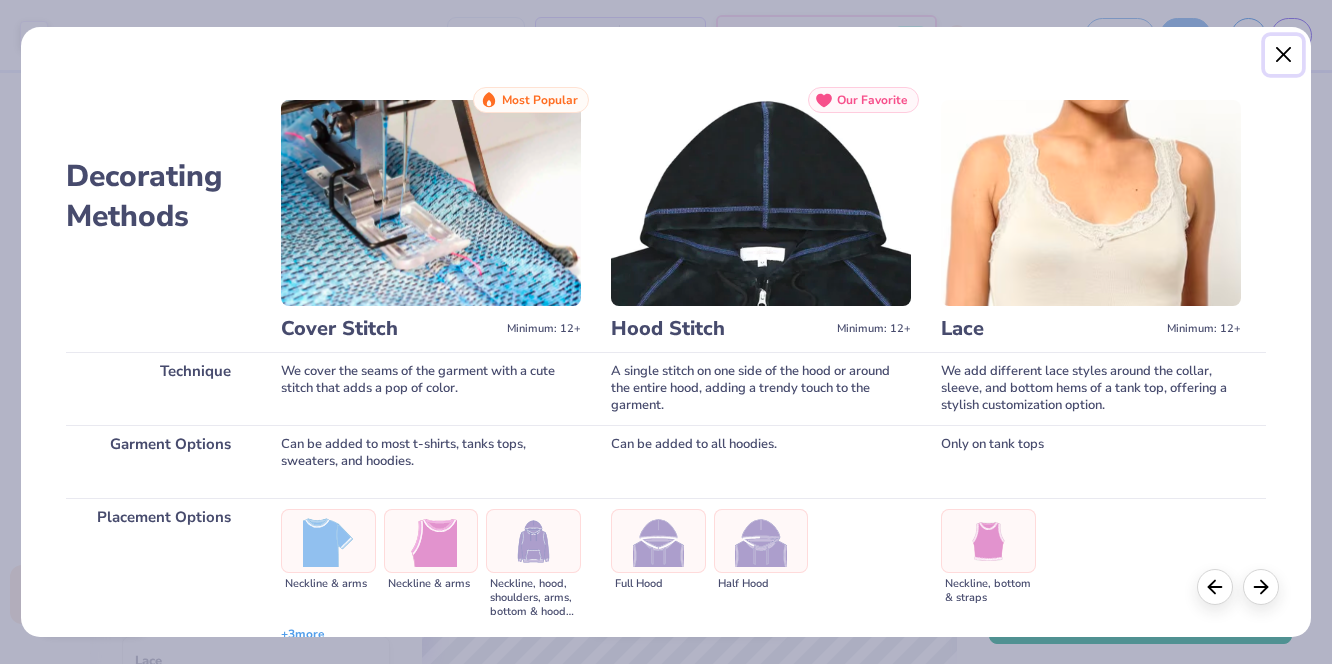 click at bounding box center (1284, 55) 